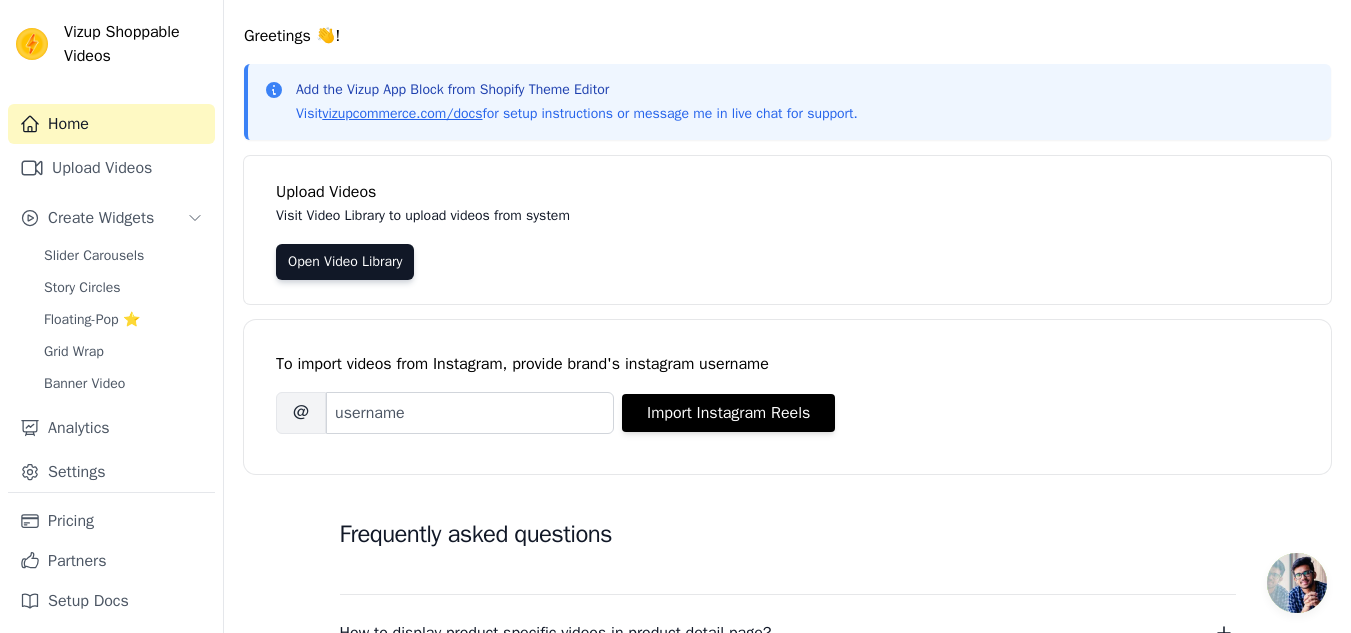 scroll, scrollTop: 0, scrollLeft: 0, axis: both 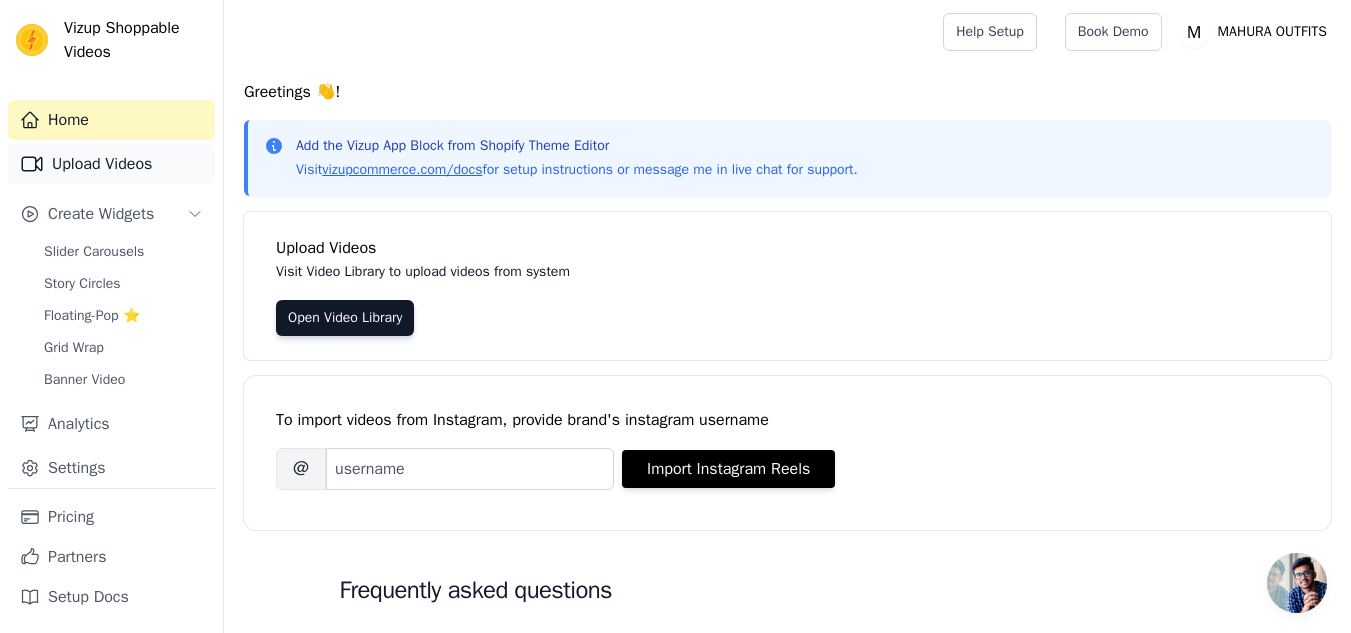click on "Upload Videos" at bounding box center (111, 164) 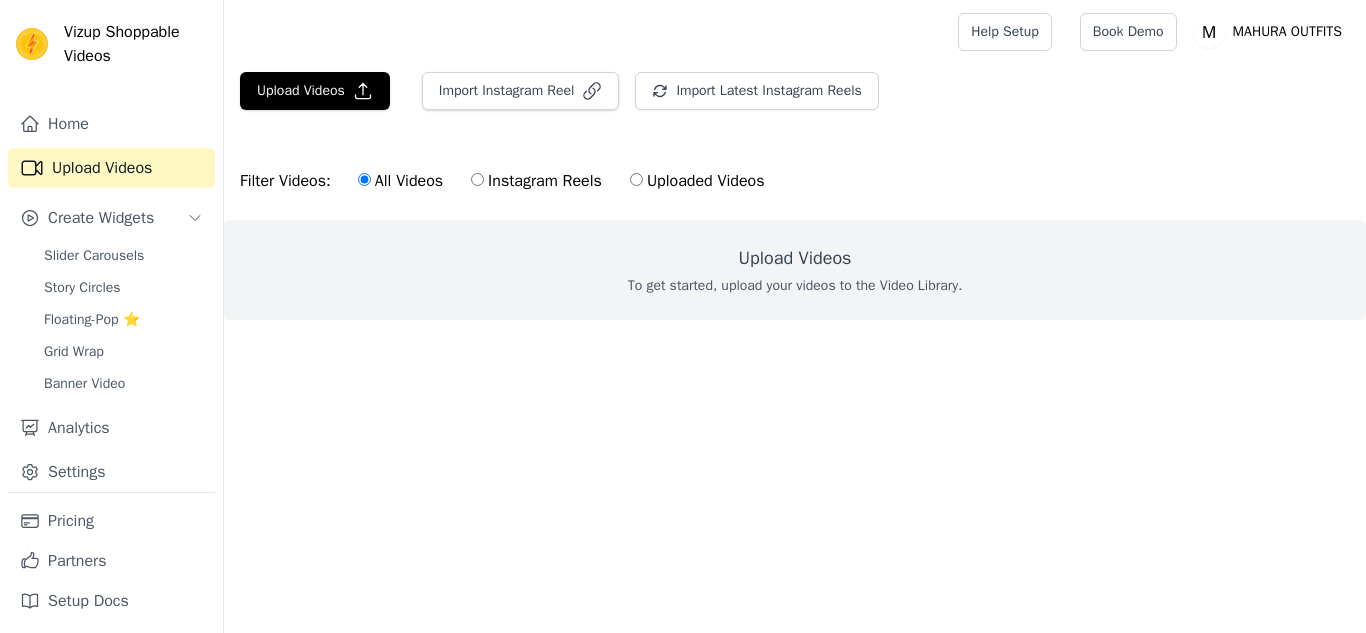 scroll, scrollTop: 0, scrollLeft: 0, axis: both 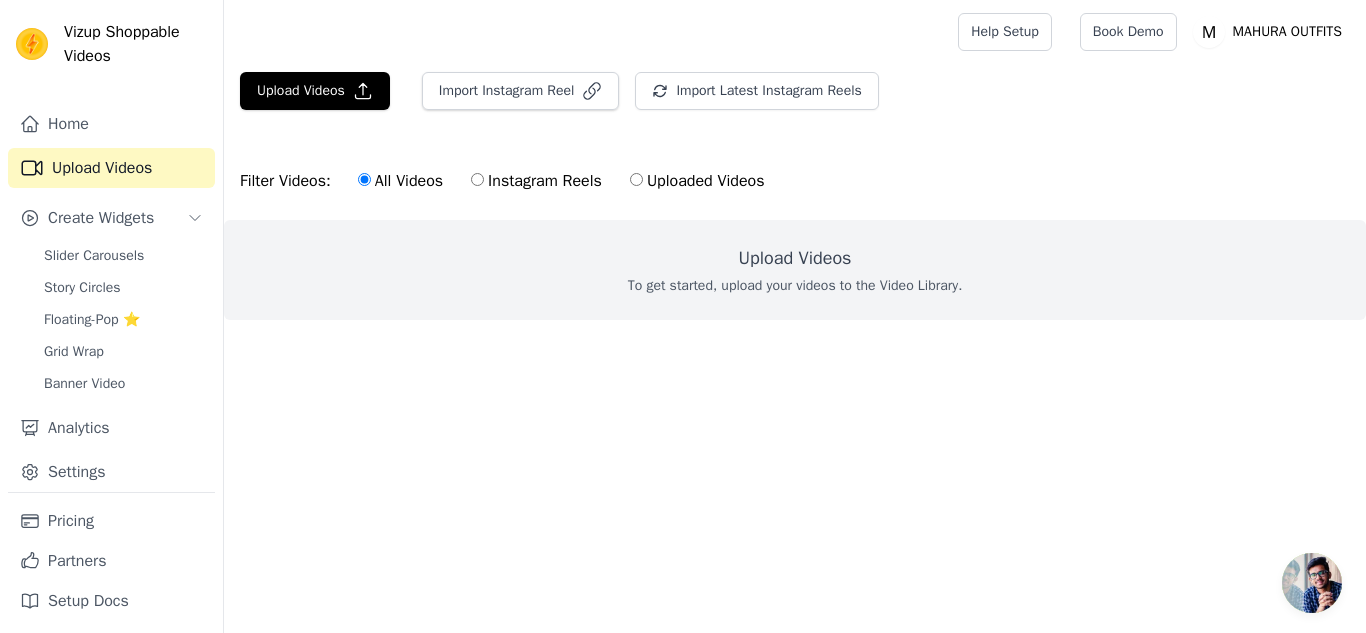 click on "Instagram Reels" at bounding box center (477, 179) 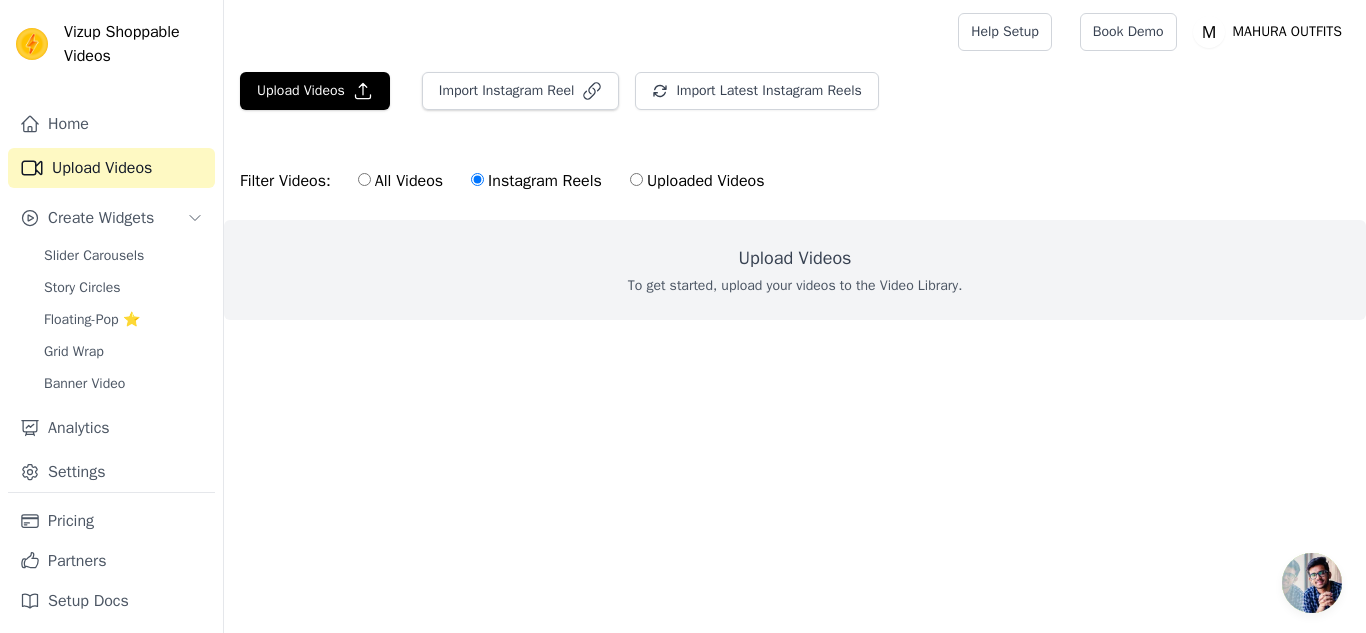 click on "To get started, upload your videos to the Video Library." at bounding box center [795, 286] 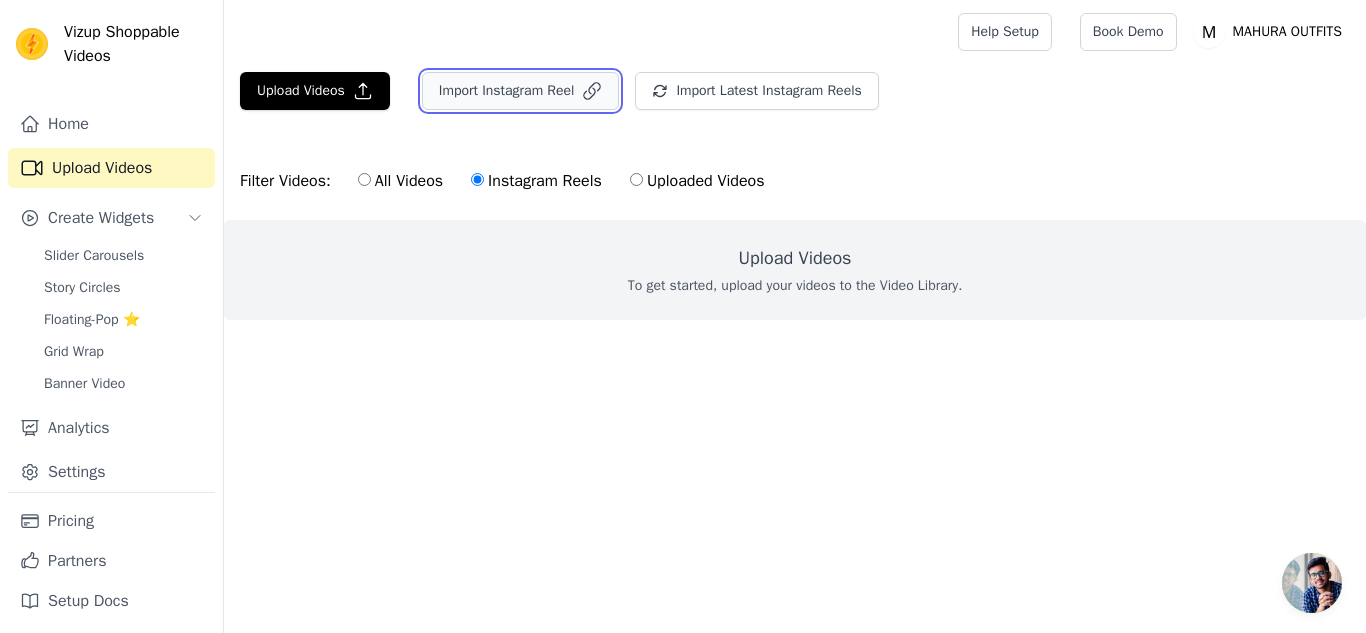 click on "Import Instagram Reel" at bounding box center (521, 91) 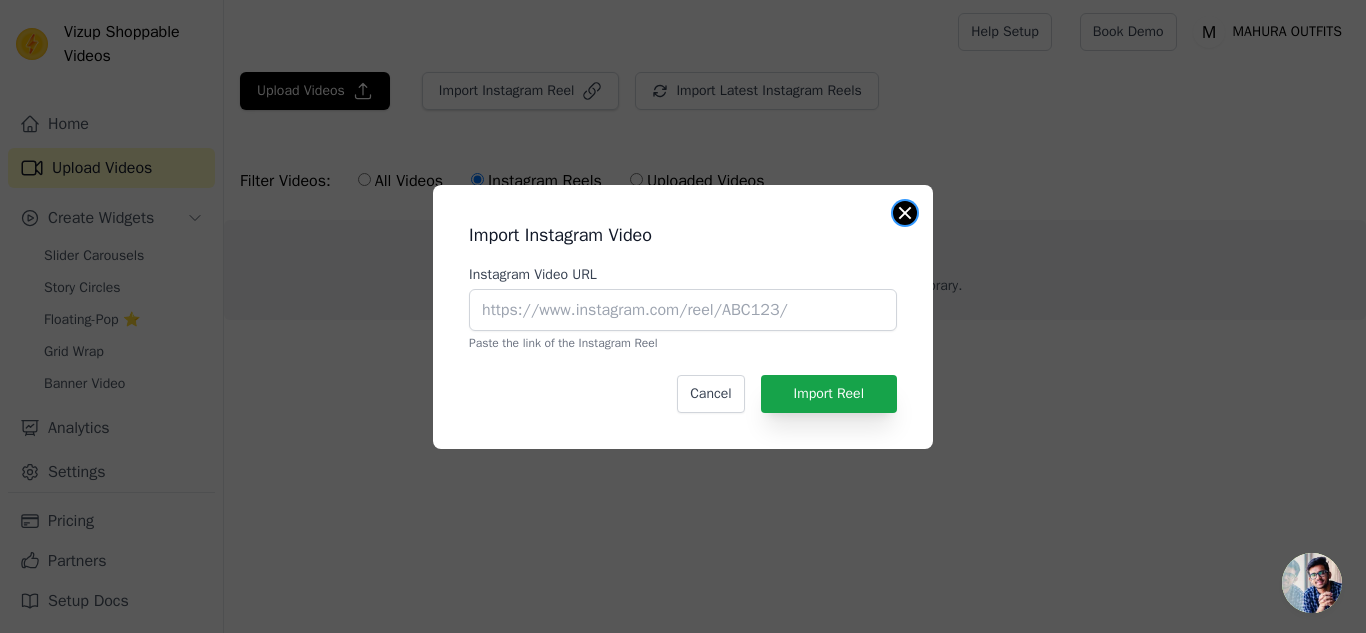 click at bounding box center [905, 213] 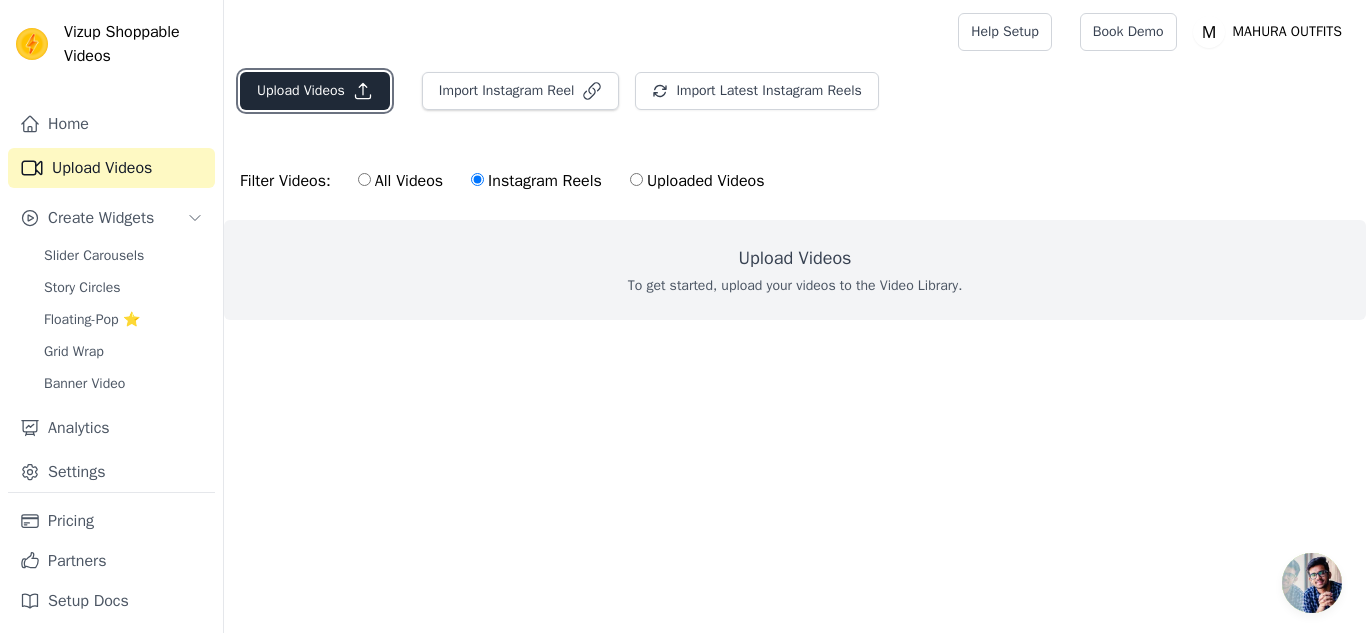 click on "Upload Videos" at bounding box center (315, 91) 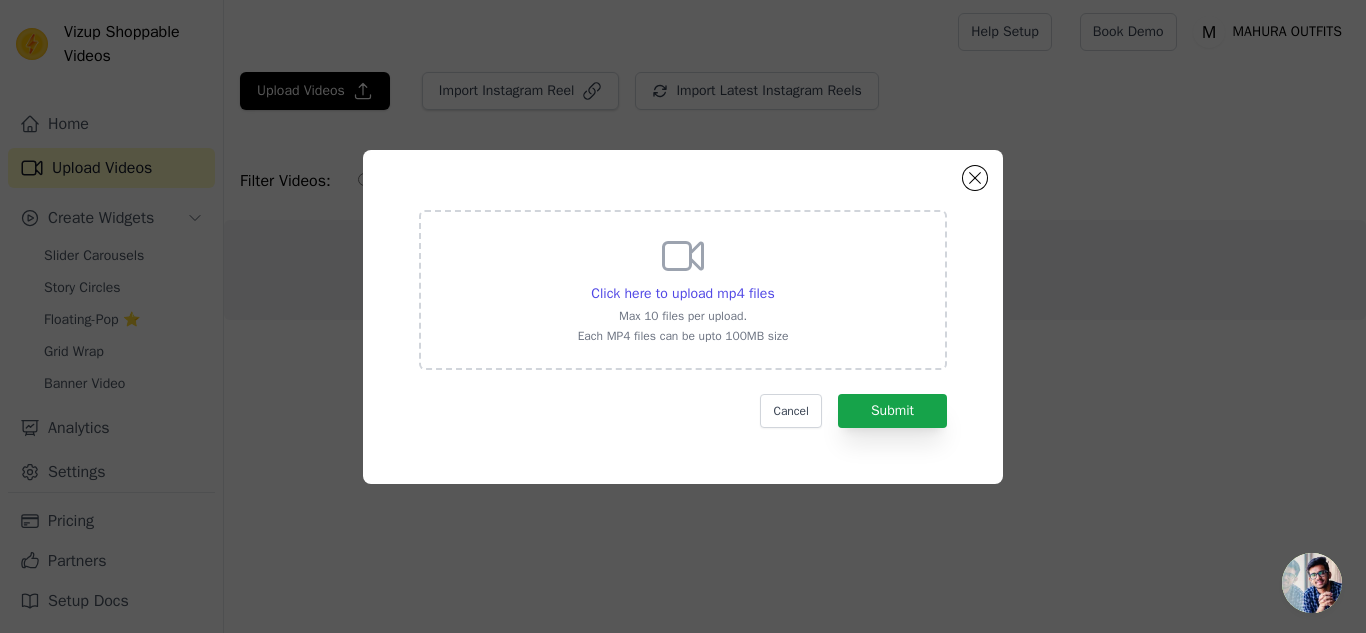 click on "Click here to upload mp4 files     Max 10 files per upload.   Each MP4 files can be upto 100MB size" at bounding box center [683, 288] 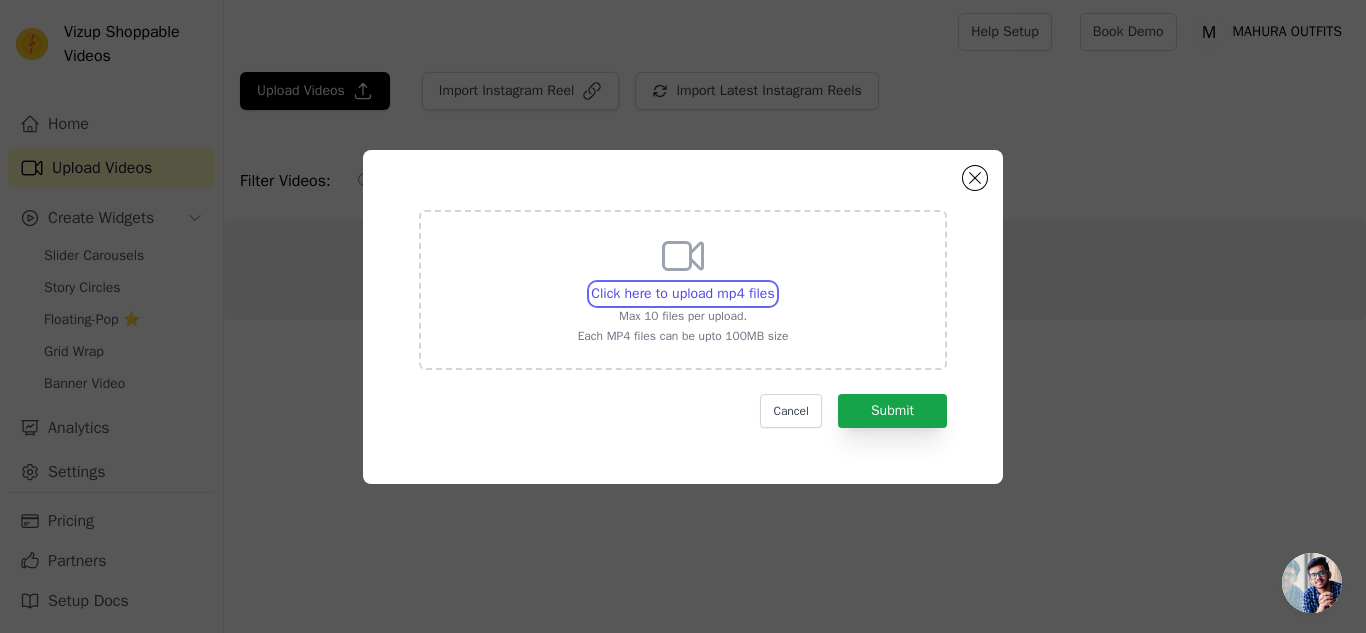 click on "Click here to upload mp4 files     Max 10 files per upload.   Each MP4 files can be upto 100MB size" at bounding box center [774, 283] 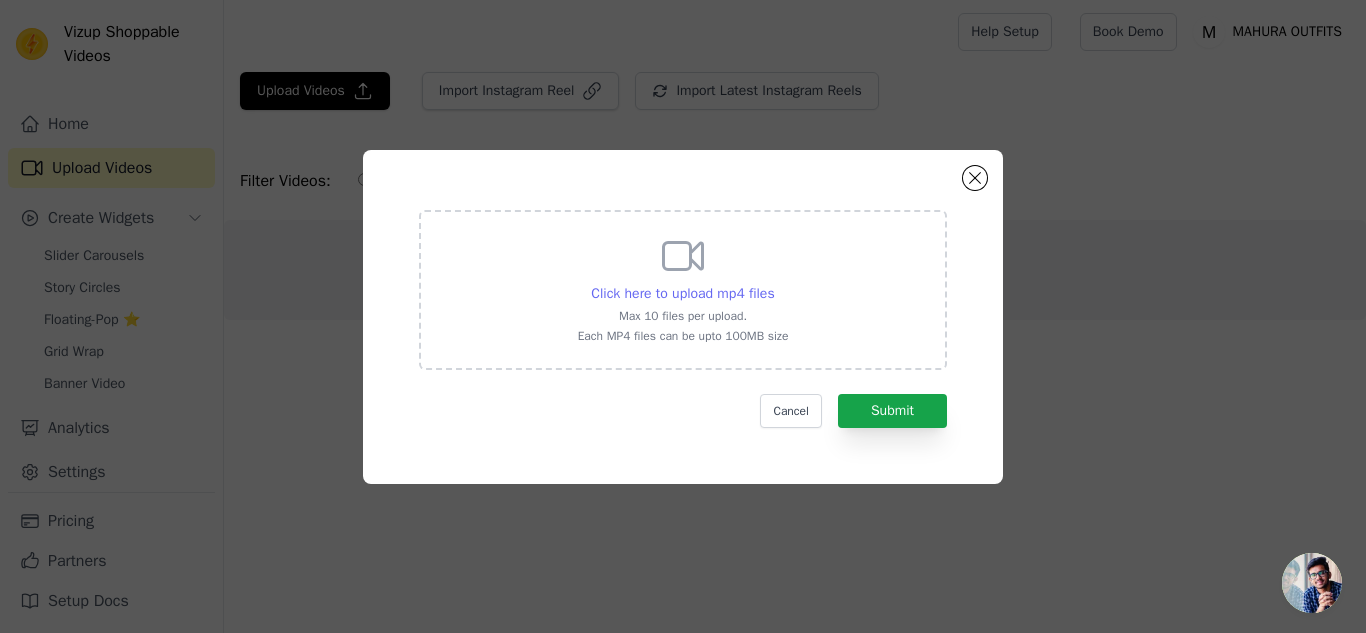 click on "Click here to upload mp4 files" at bounding box center (682, 293) 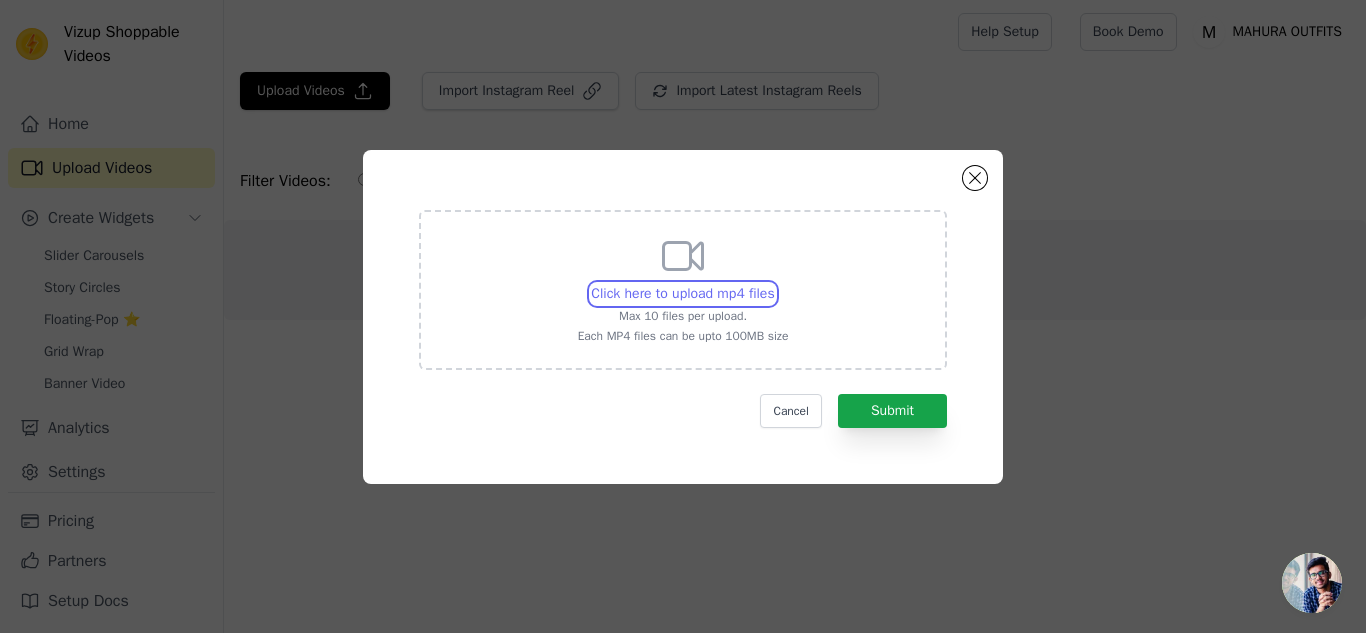 click on "Click here to upload mp4 files     Max 10 files per upload.   Each MP4 files can be upto 100MB size" at bounding box center [774, 283] 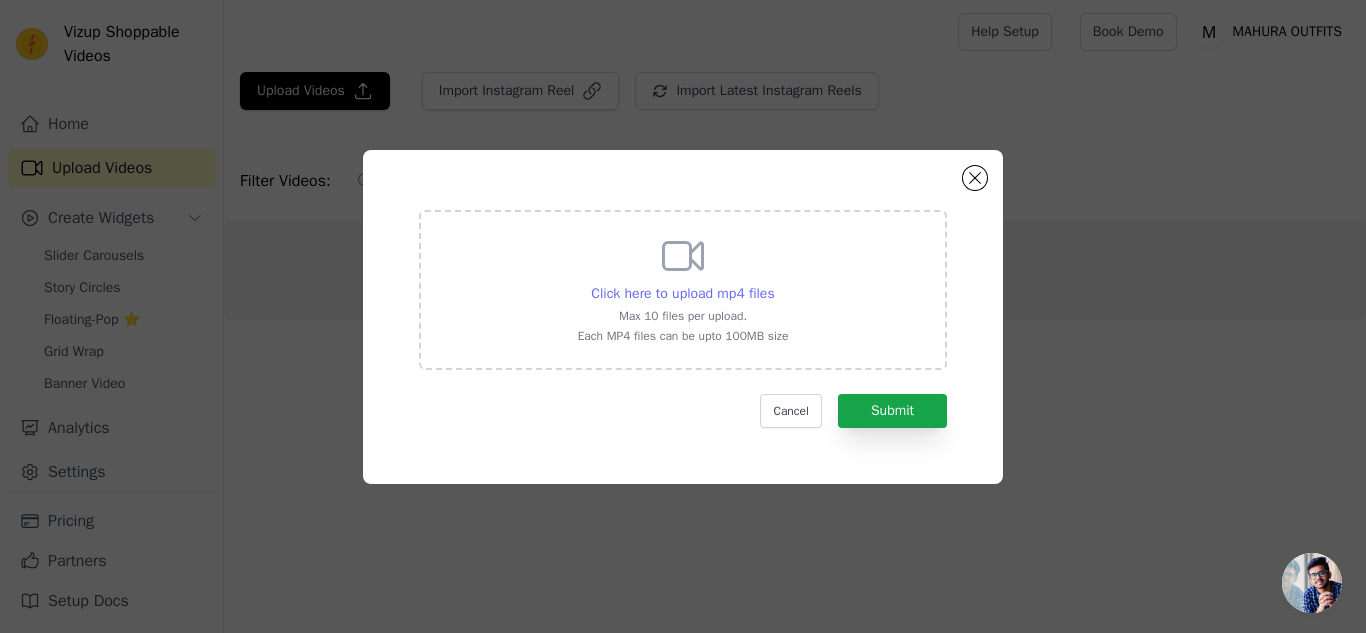 click on "Click here to upload mp4 files" at bounding box center (682, 293) 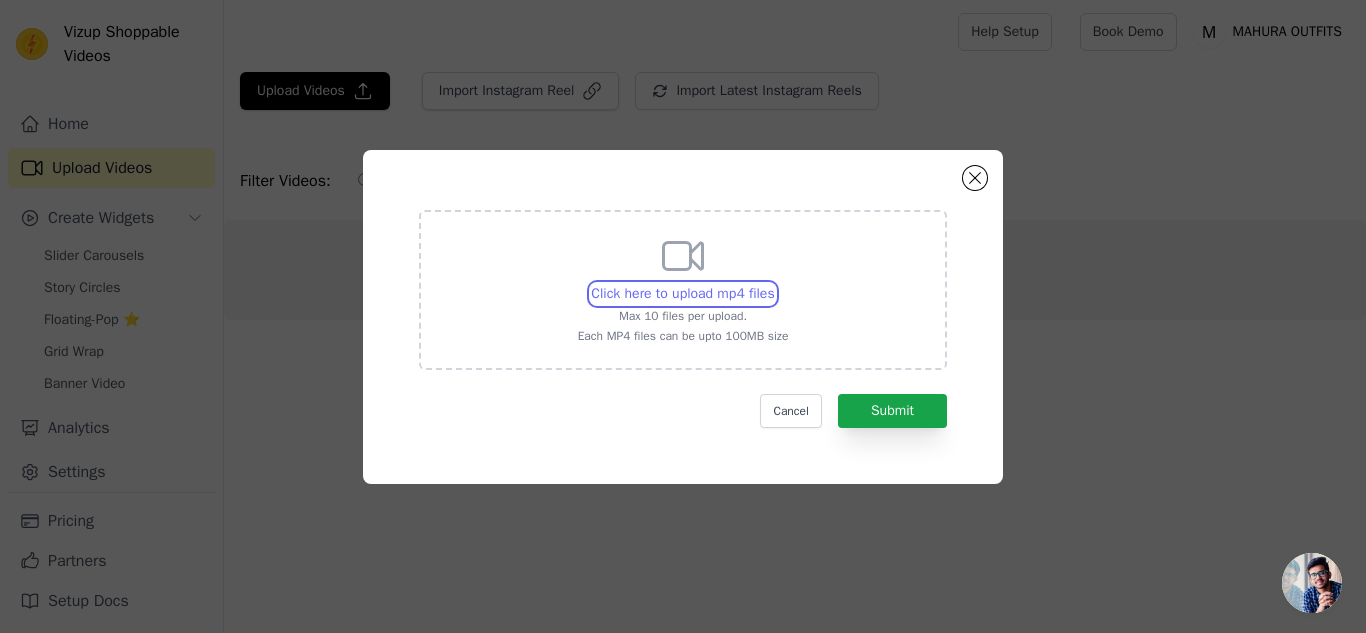 click on "Click here to upload mp4 files     Max 10 files per upload.   Each MP4 files can be upto 100MB size" at bounding box center [774, 283] 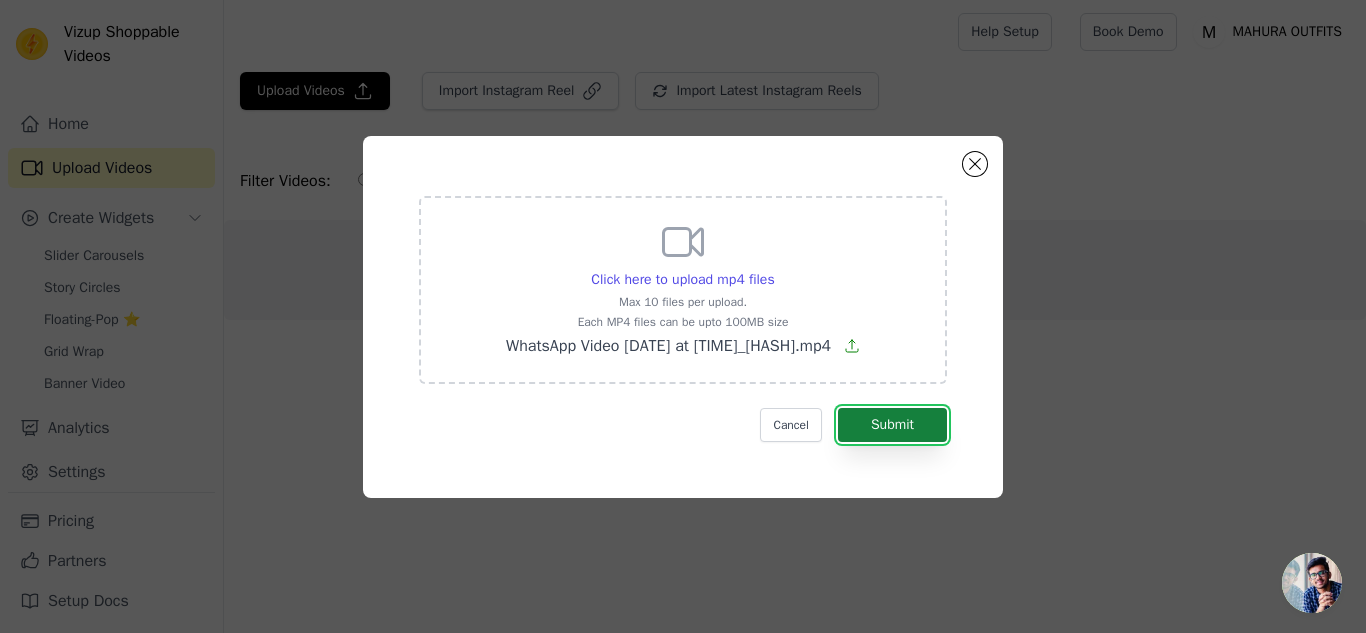 click on "Submit" at bounding box center [892, 425] 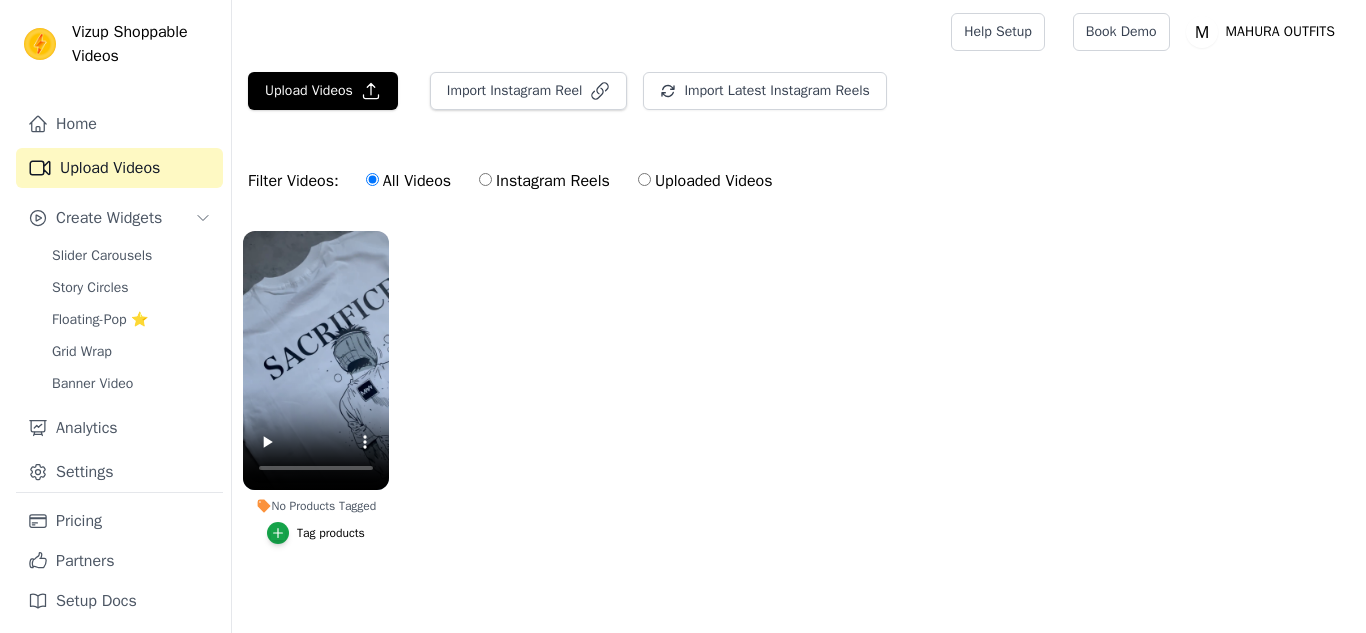 scroll, scrollTop: 0, scrollLeft: 0, axis: both 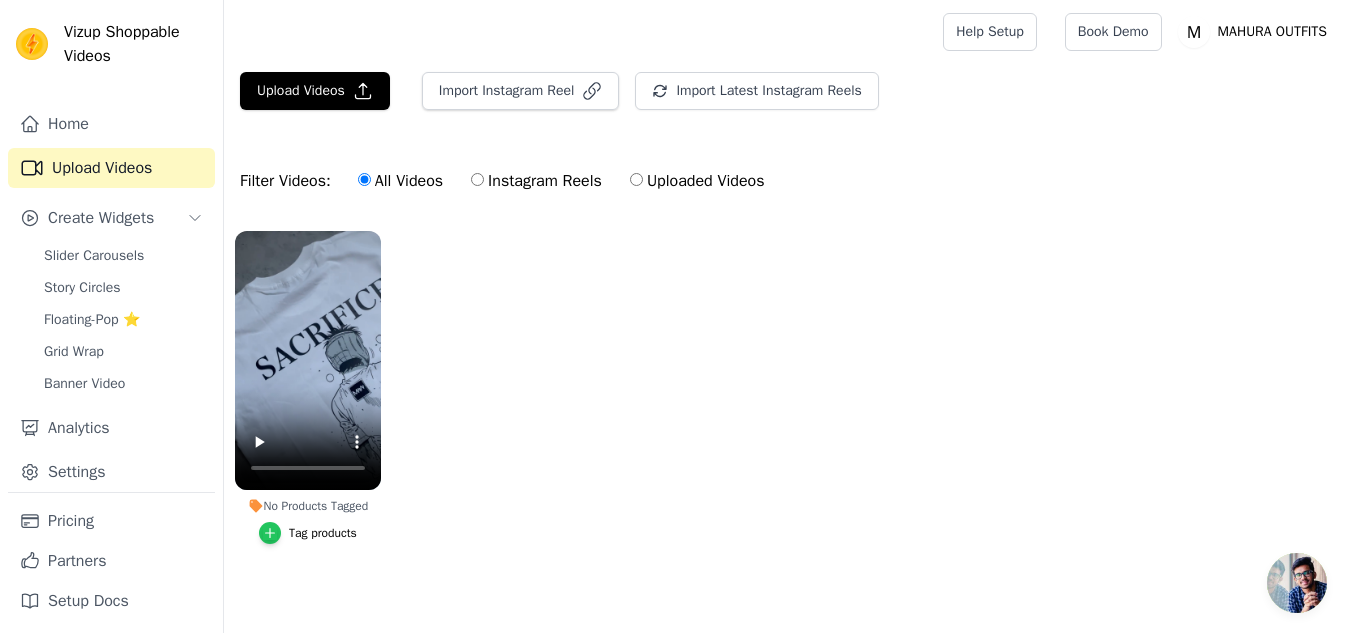 click 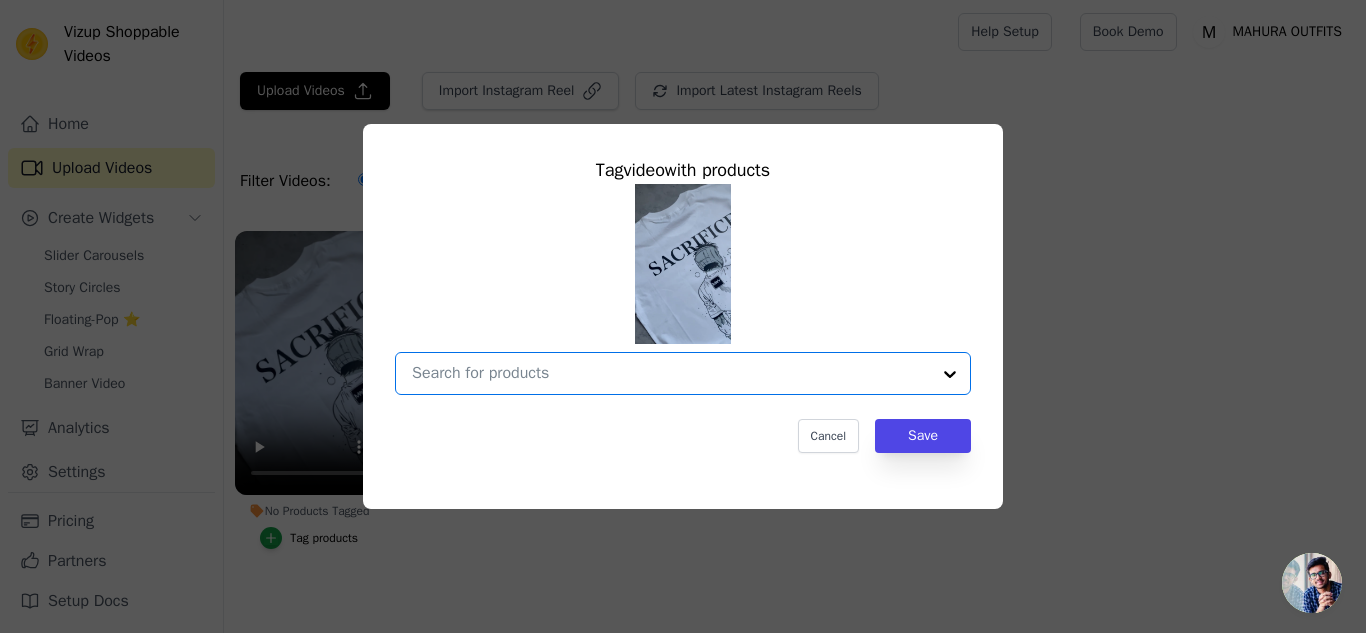 click on "No Products Tagged     Tag  video  with products       Option undefined, selected.   Select is focused, type to refine list, press down to open the menu.                   Cancel   Save     Tag products" at bounding box center (671, 373) 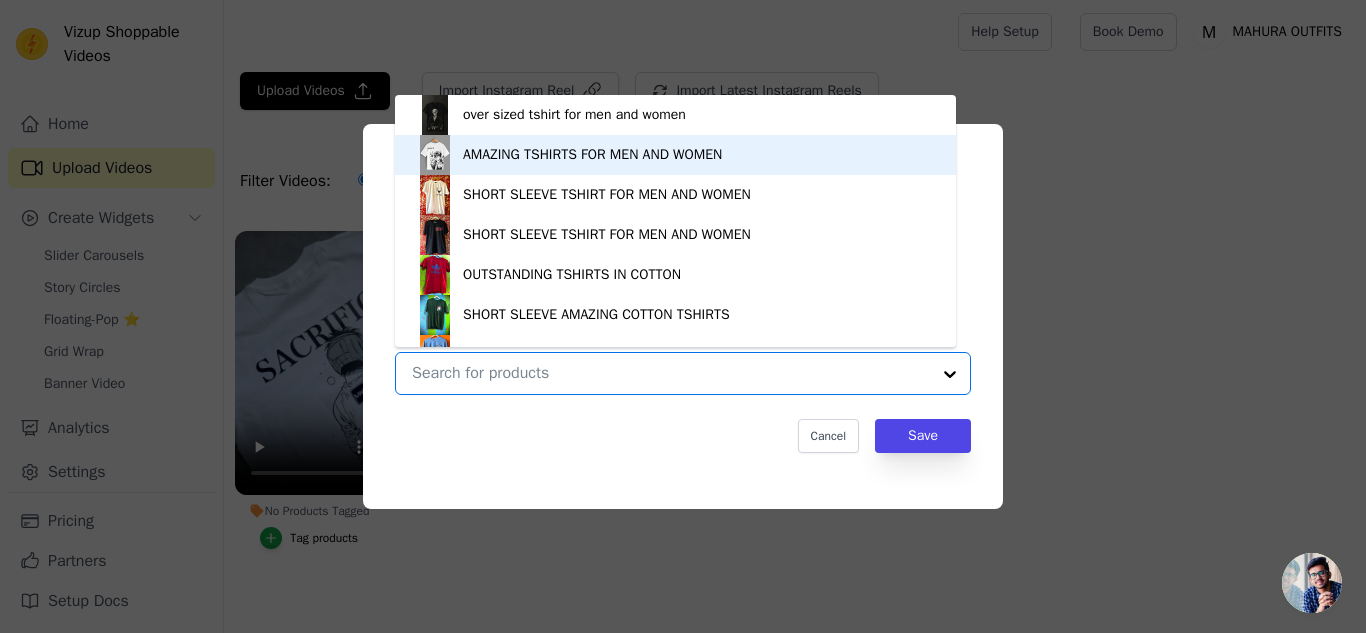 click on "AMAZING TSHIRTS FOR MEN AND WOMEN" at bounding box center (592, 155) 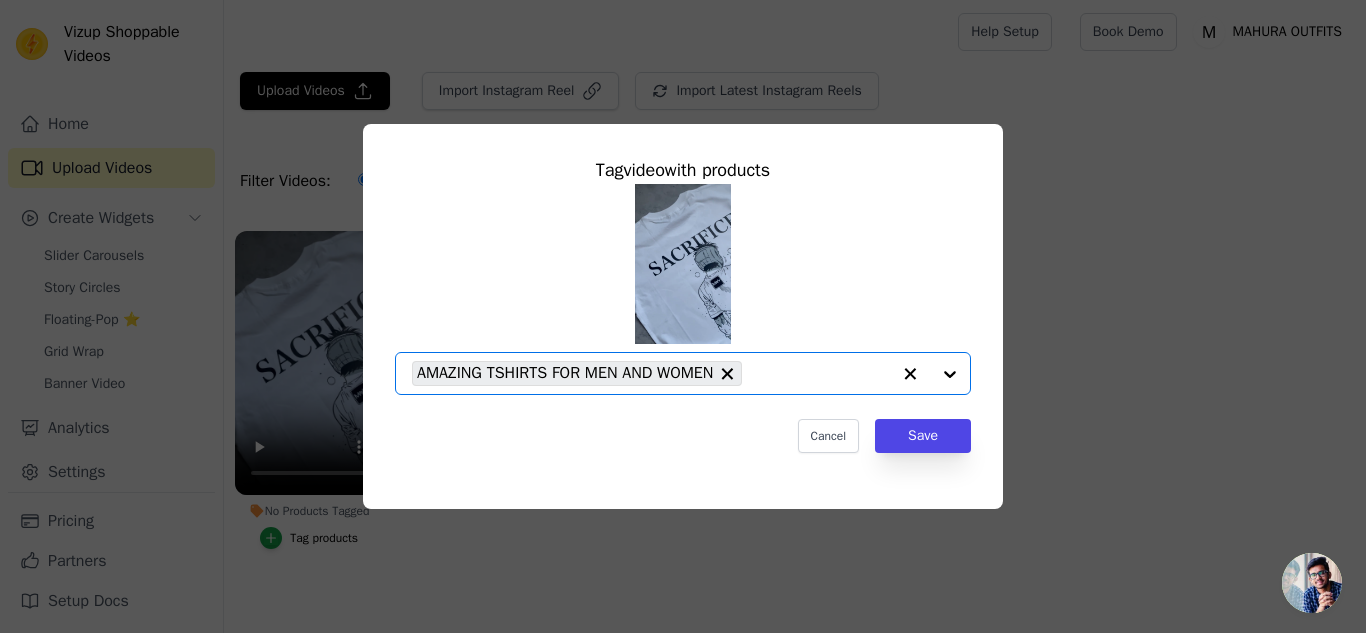 click on "No Products Tagged     Tag  video  with products       Option AMAZING TSHIRTS FOR MEN AND WOMEN, selected.   Select is focused, type to refine list, press down to open the menu.     AMAZING TSHIRTS FOR MEN AND WOMEN                   Cancel   Save     Tag products" 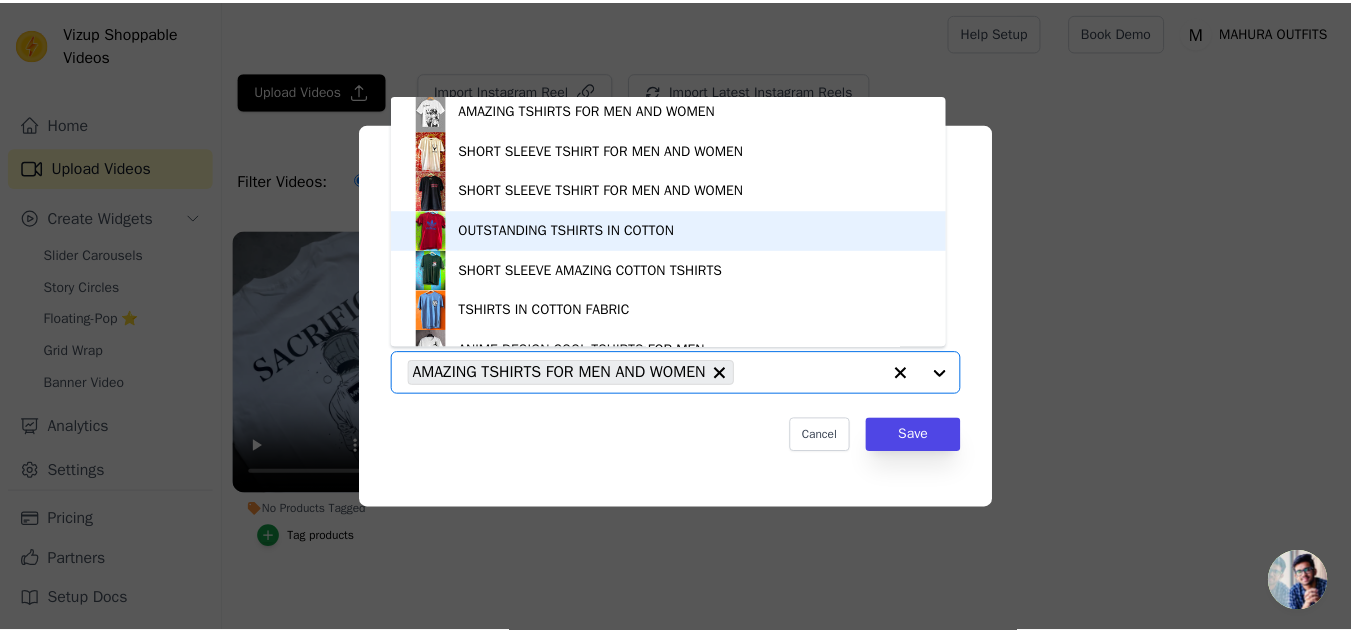 scroll, scrollTop: 68, scrollLeft: 0, axis: vertical 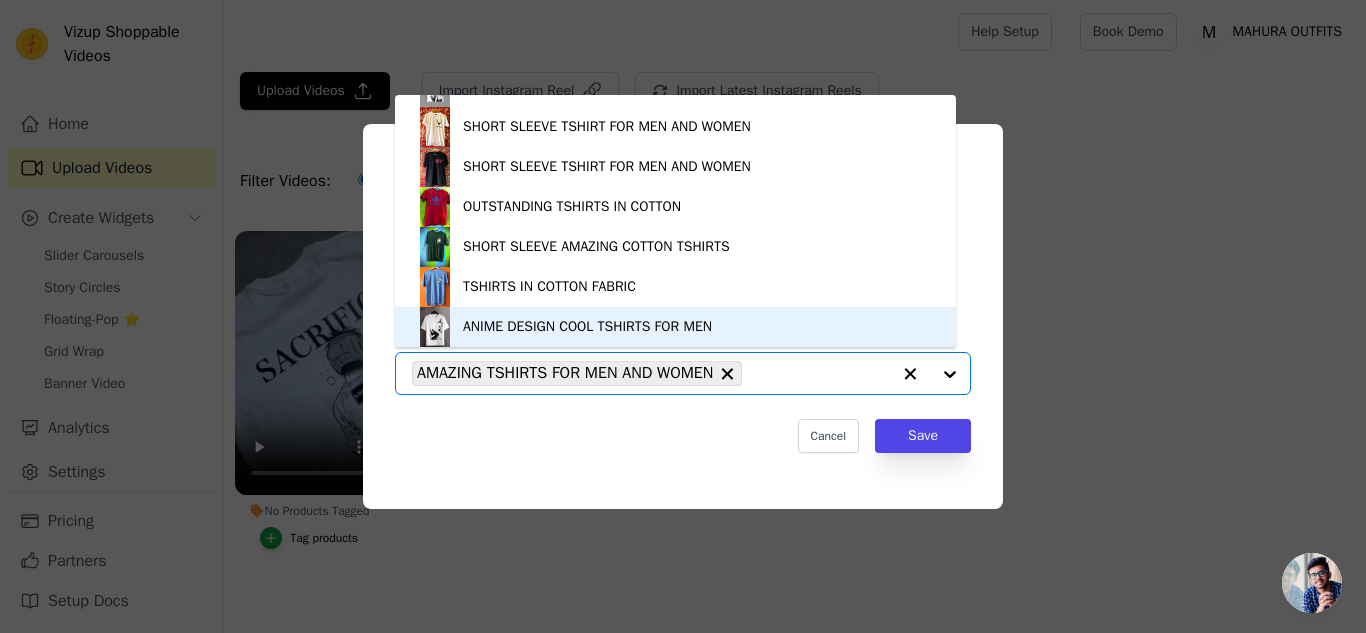 click on "ANIME DESIGN COOL TSHIRTS FOR MEN" at bounding box center (587, 327) 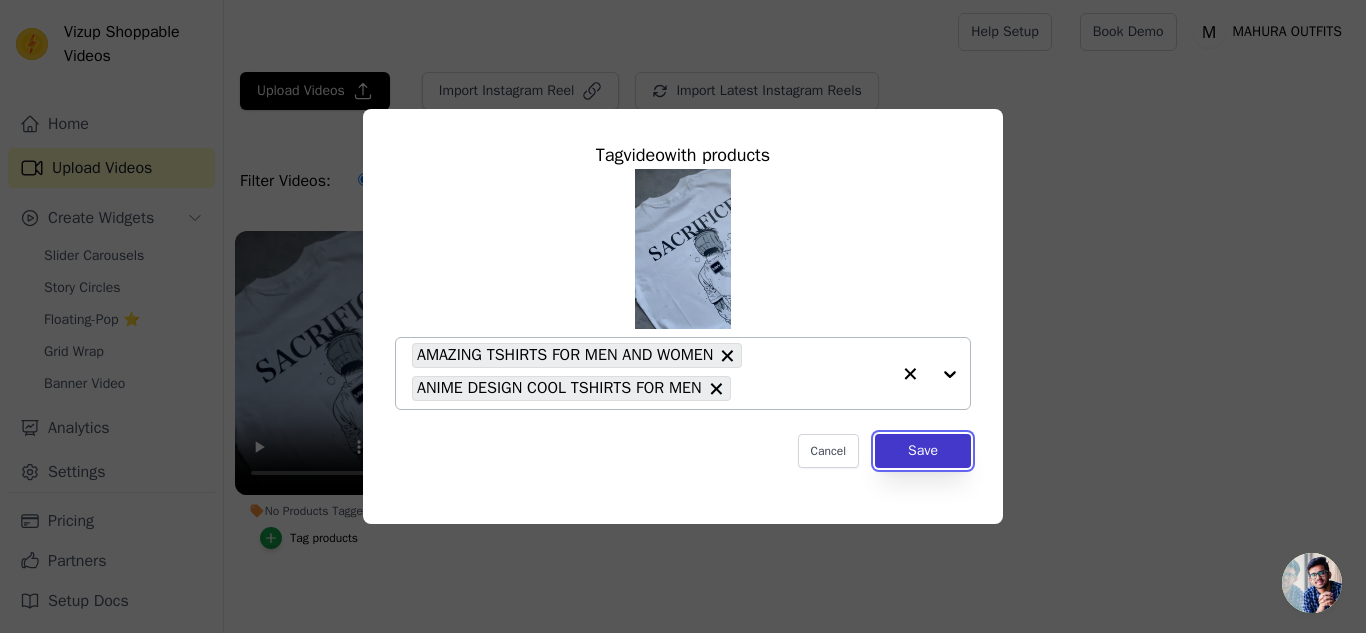 click on "Save" at bounding box center [923, 451] 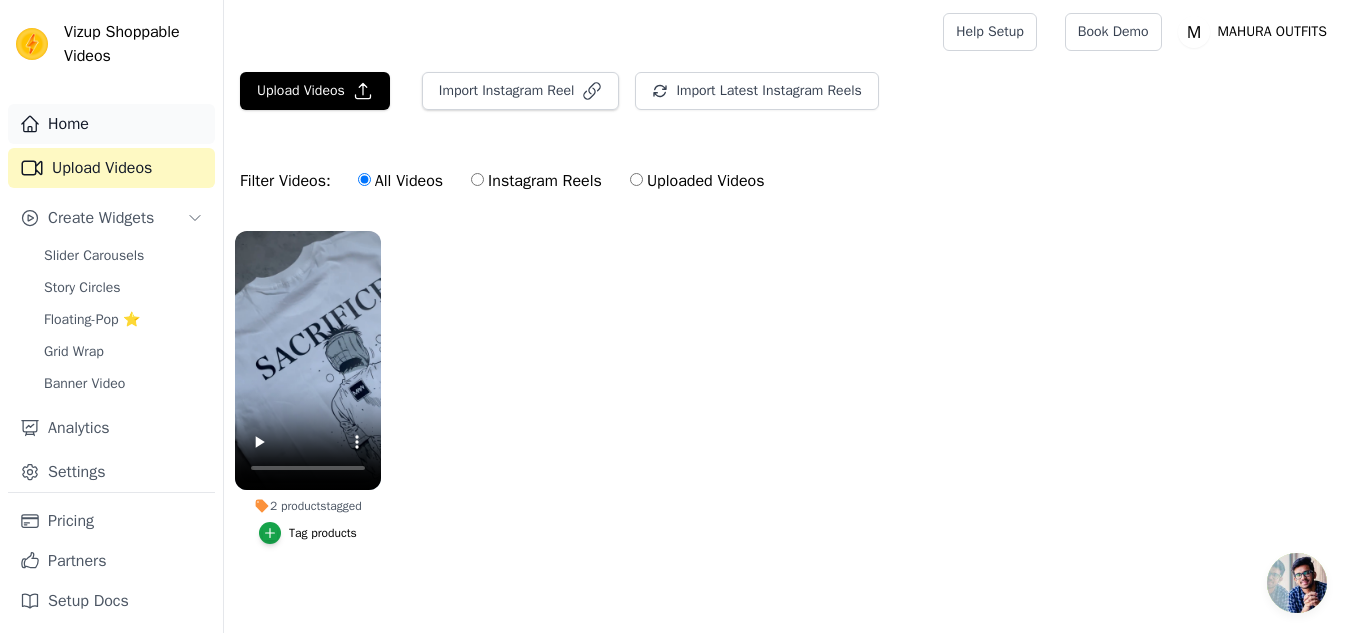 click on "Home" at bounding box center [111, 124] 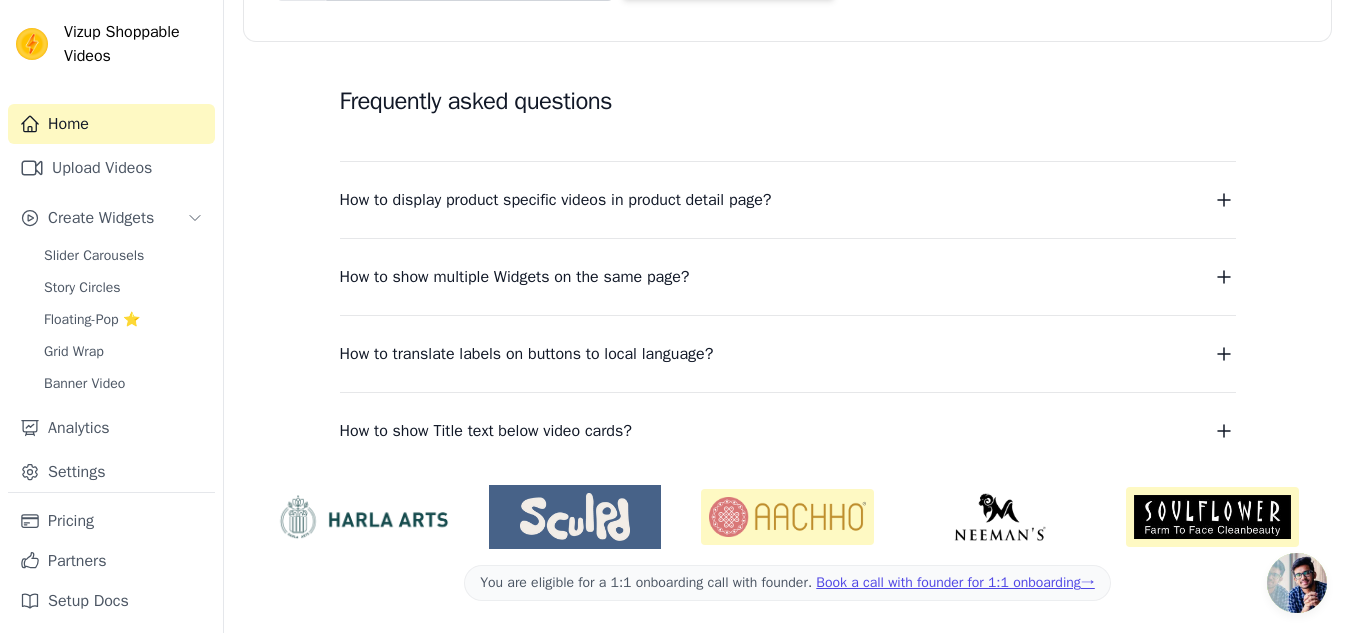 scroll, scrollTop: 0, scrollLeft: 0, axis: both 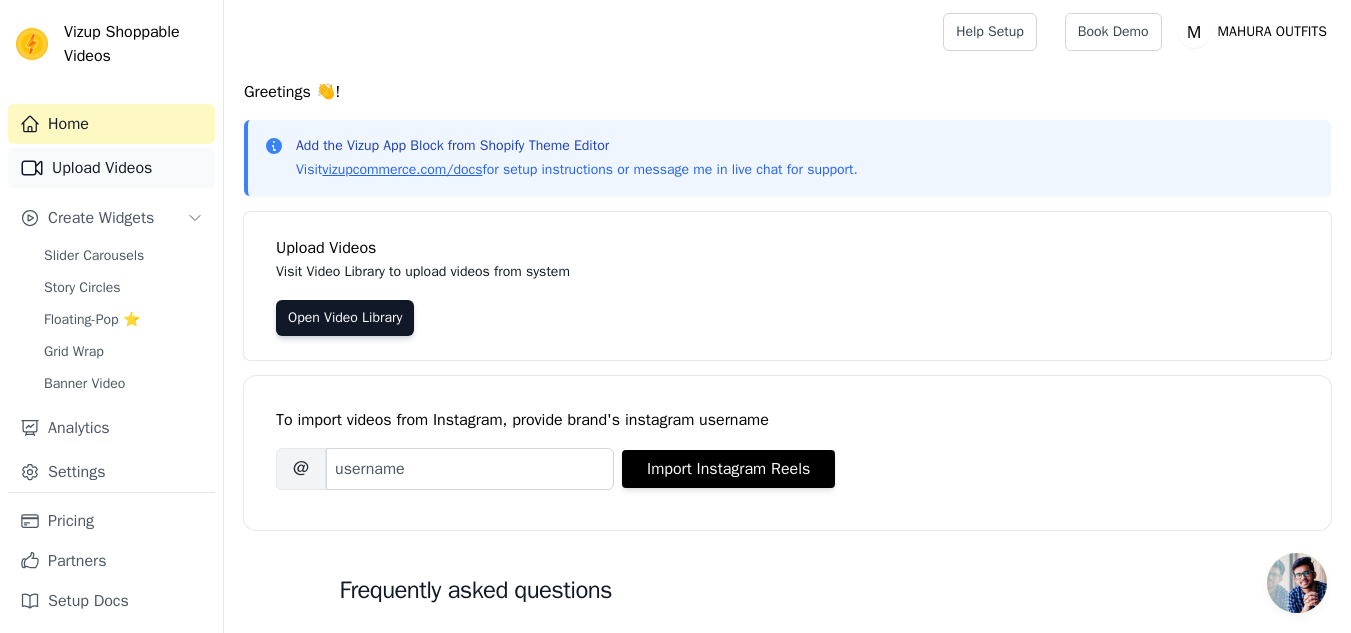 click on "Upload Videos" at bounding box center (111, 168) 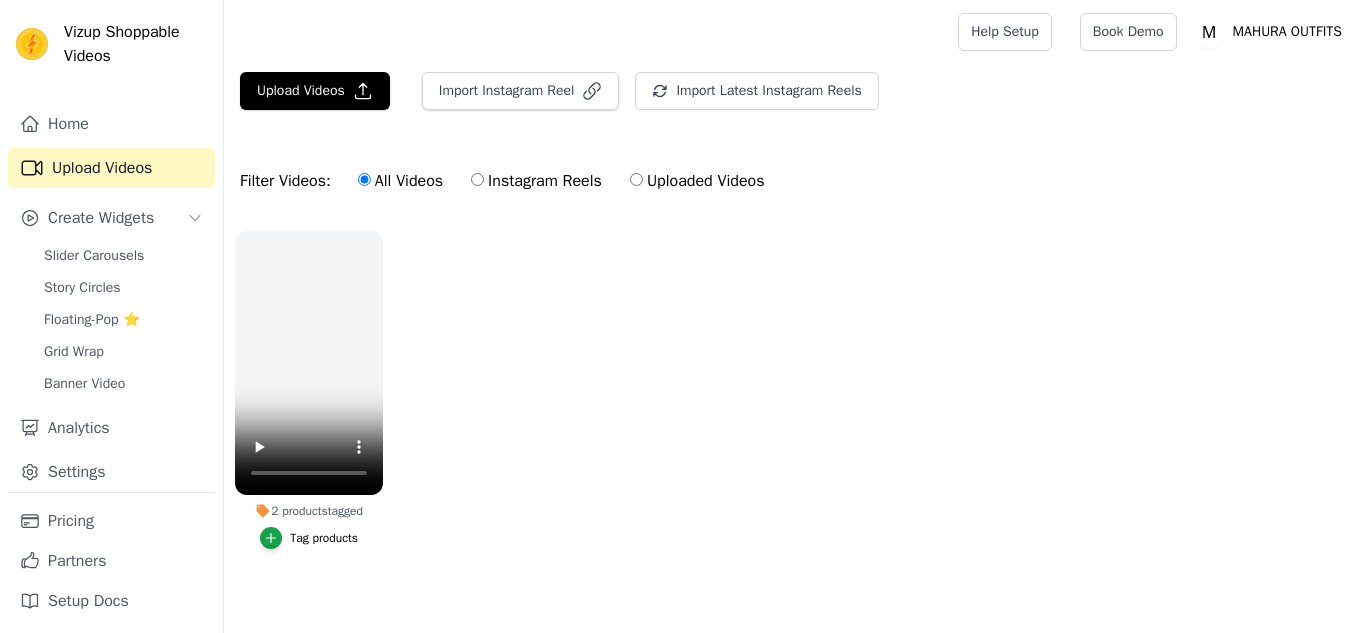 scroll, scrollTop: 0, scrollLeft: 0, axis: both 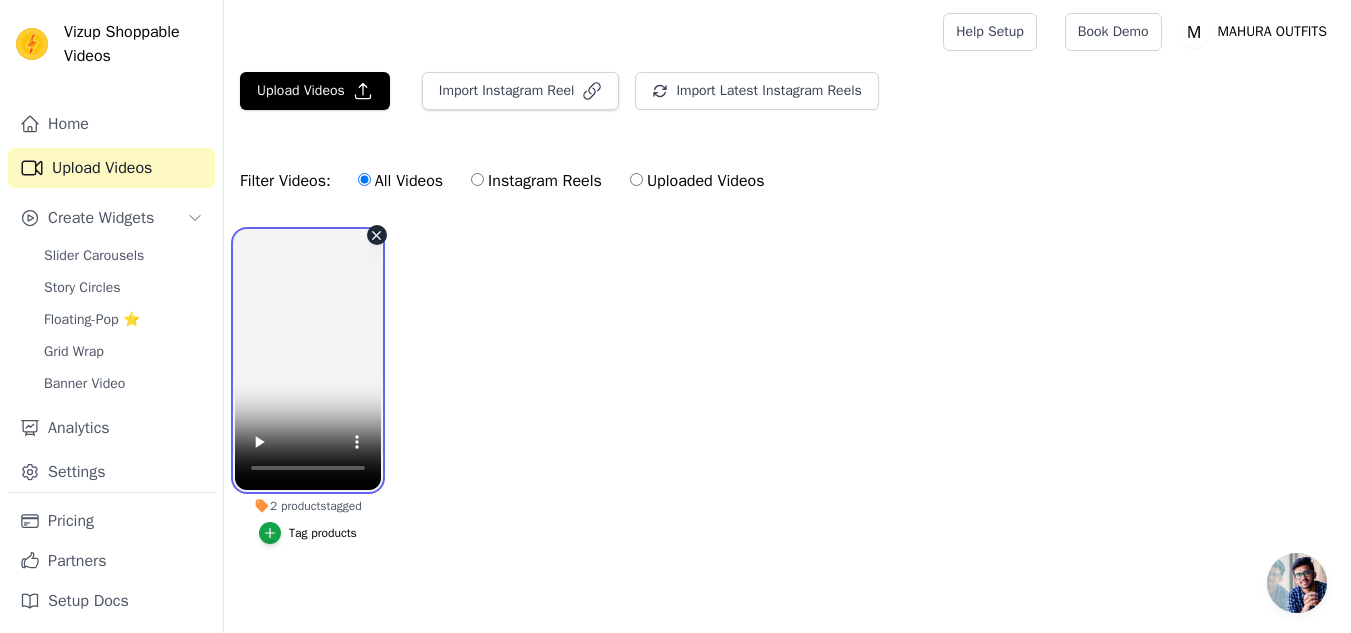 click at bounding box center (308, 360) 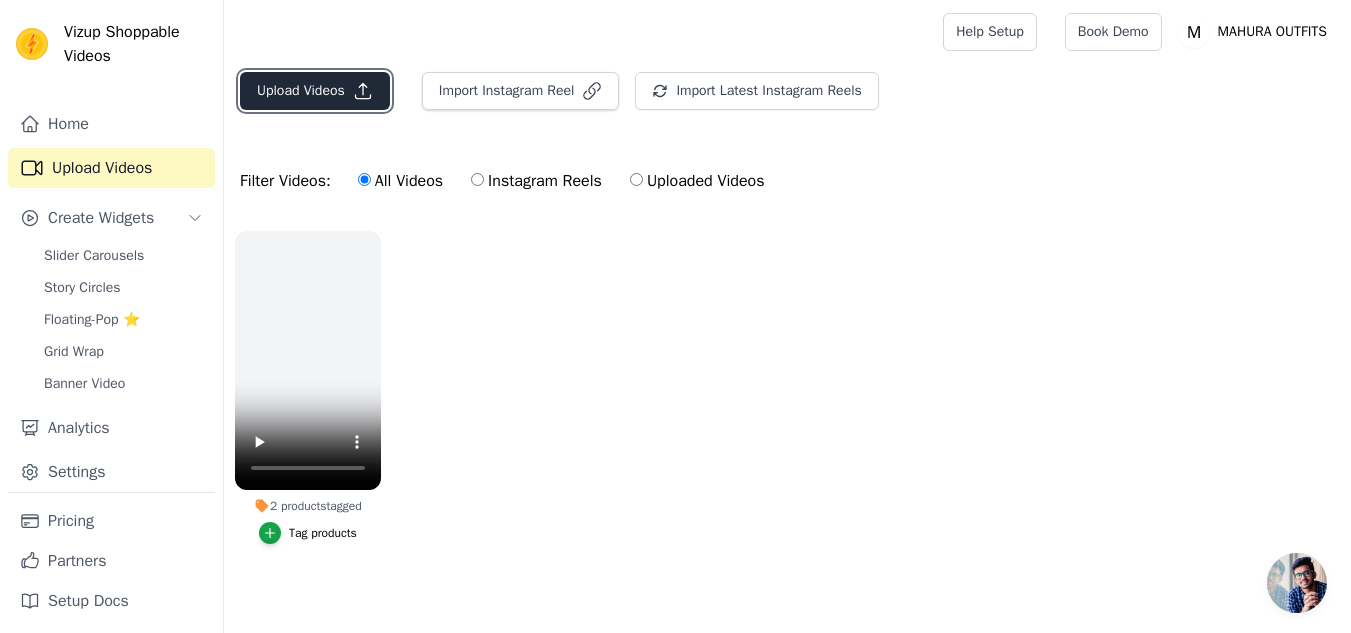 click on "Upload Videos" at bounding box center [315, 91] 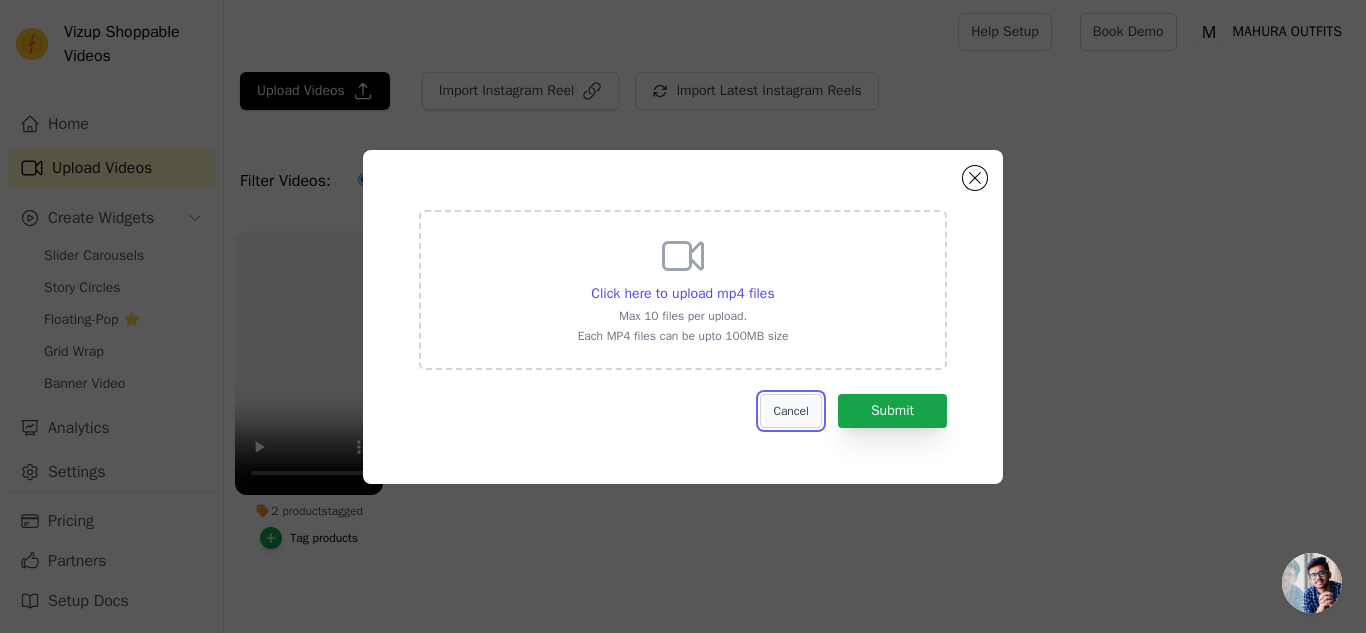 click on "Cancel" at bounding box center (790, 411) 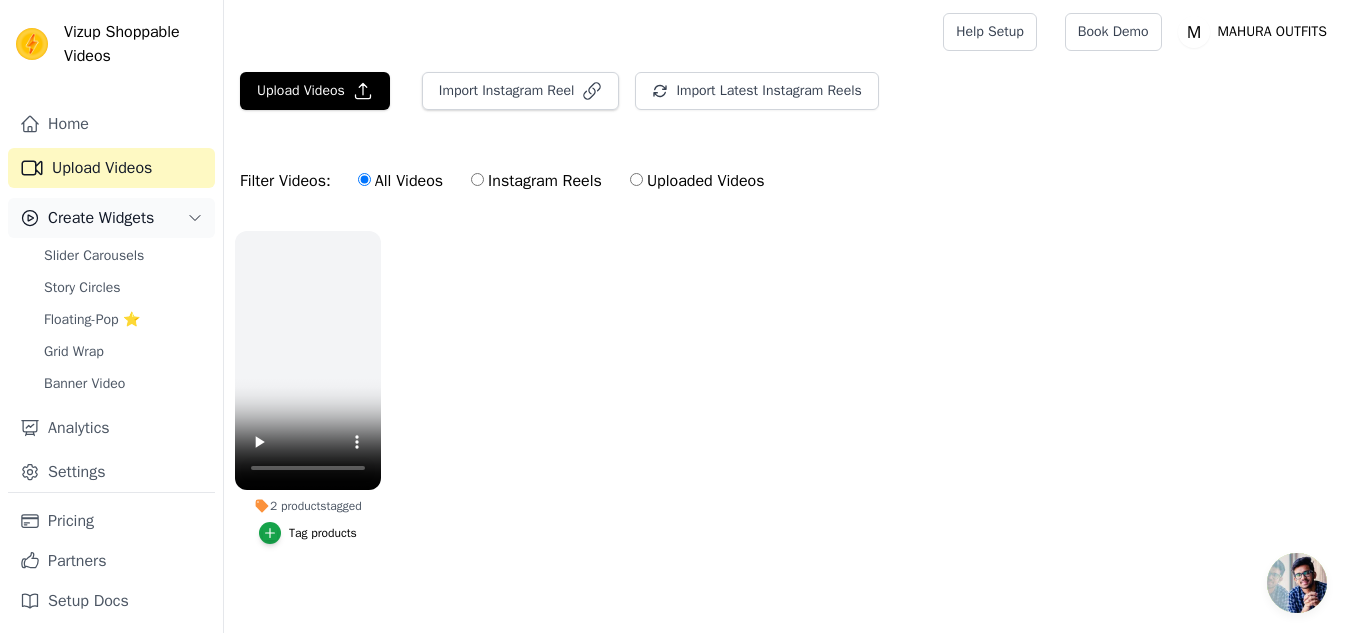 click on "Create Widgets" at bounding box center [101, 218] 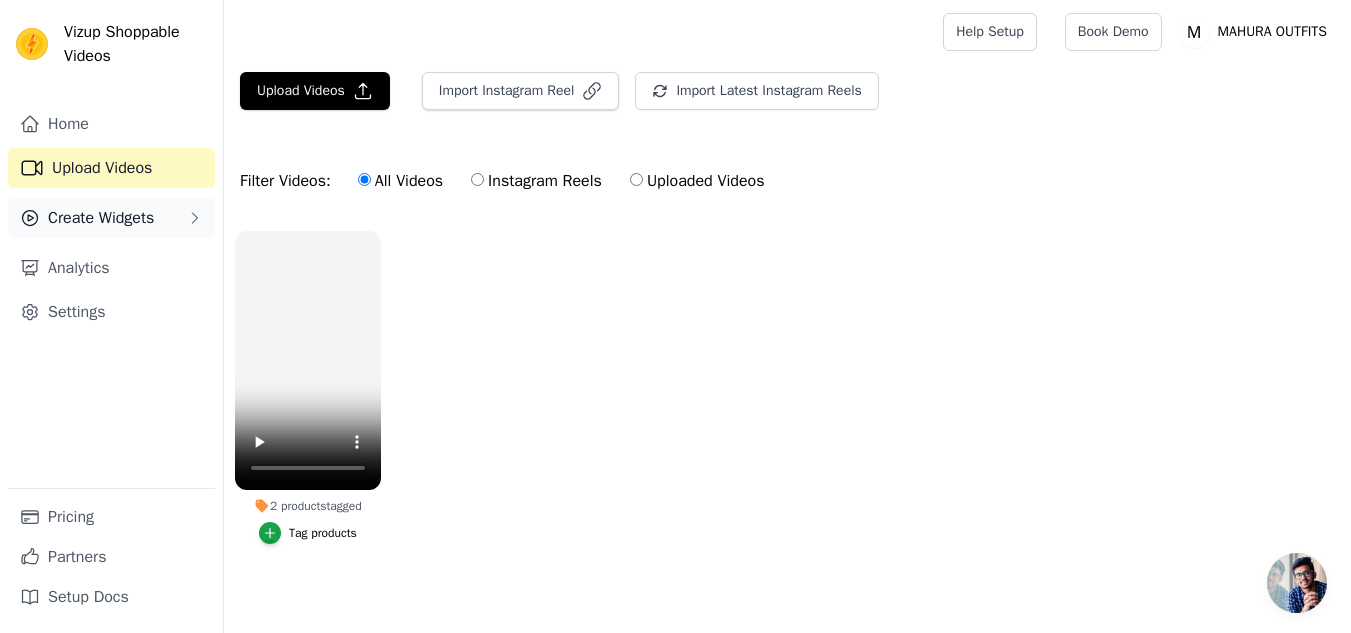click on "Create Widgets" at bounding box center [101, 218] 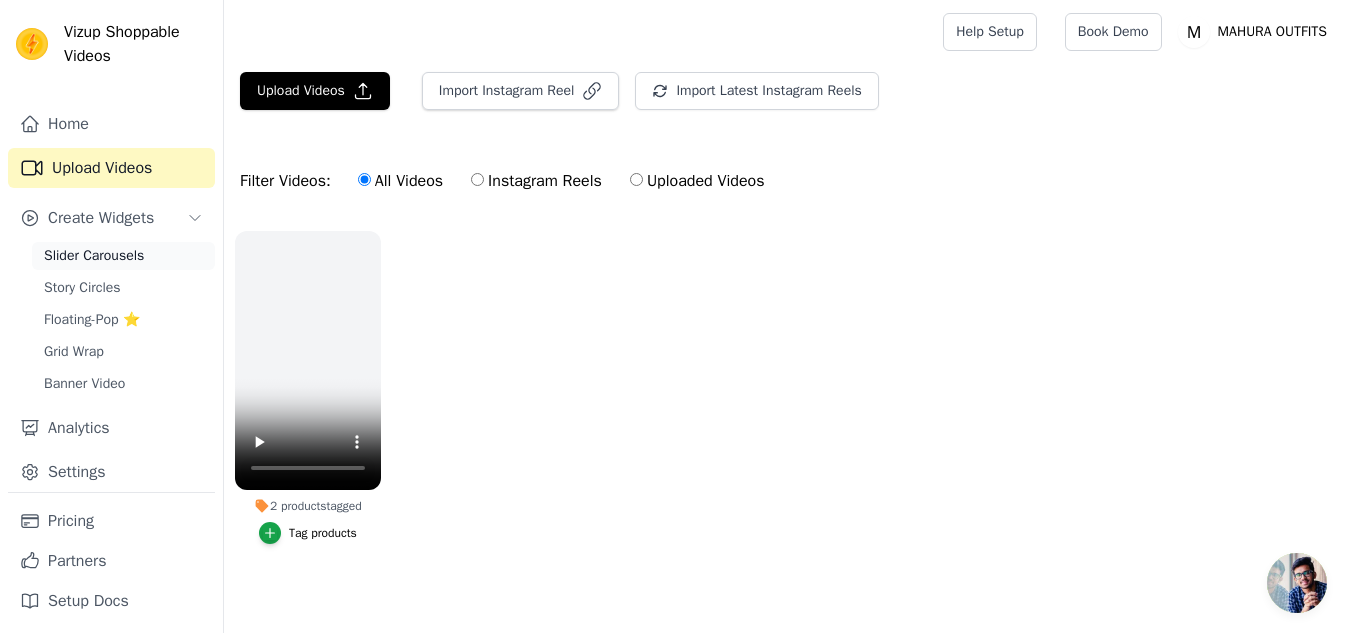 click on "Slider Carousels" at bounding box center (94, 256) 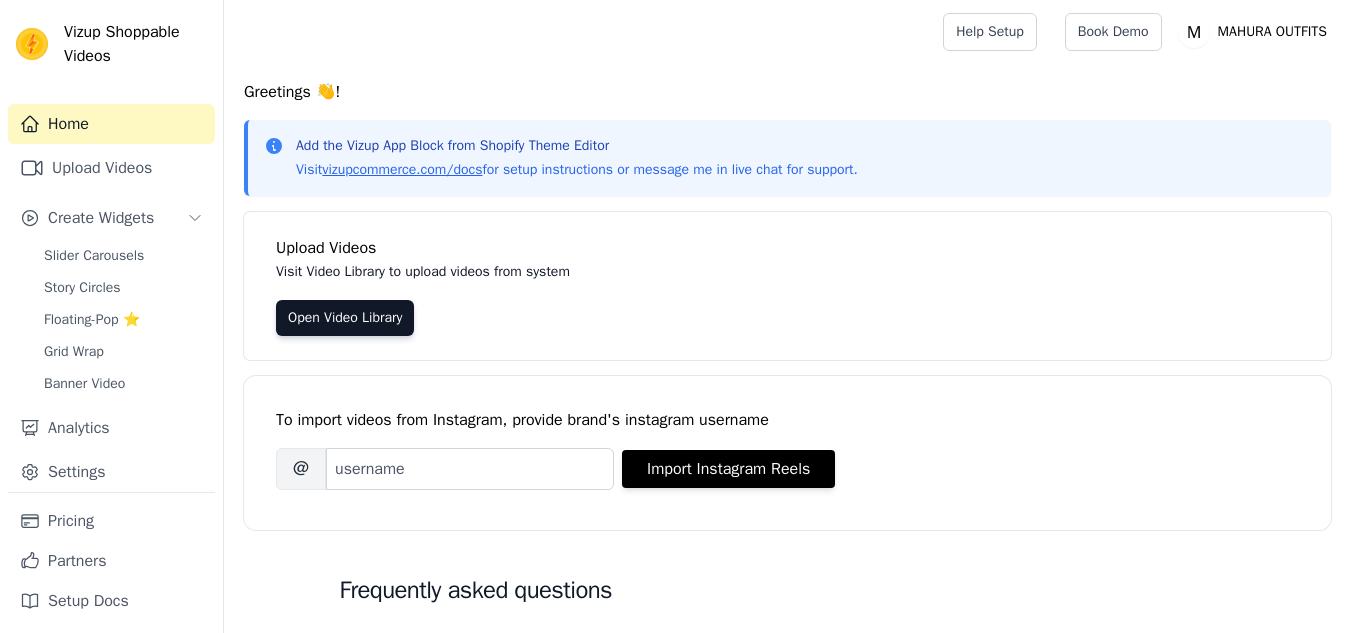 scroll, scrollTop: 0, scrollLeft: 0, axis: both 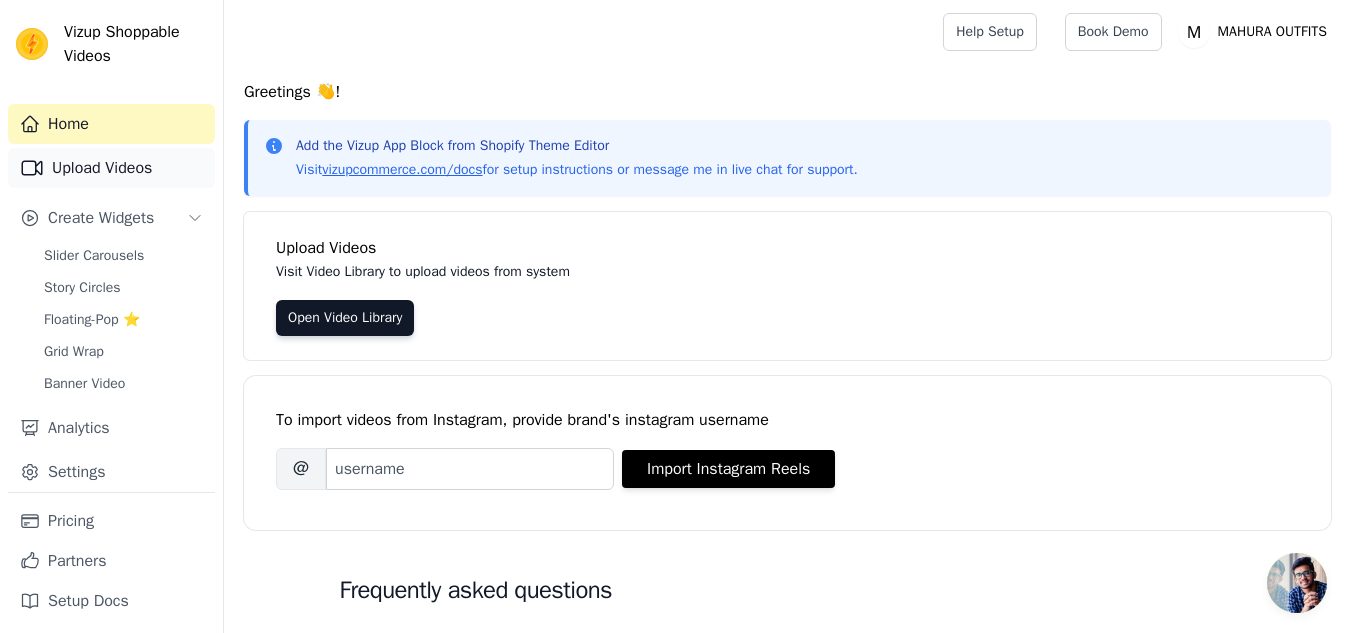 click on "Upload Videos" at bounding box center (111, 168) 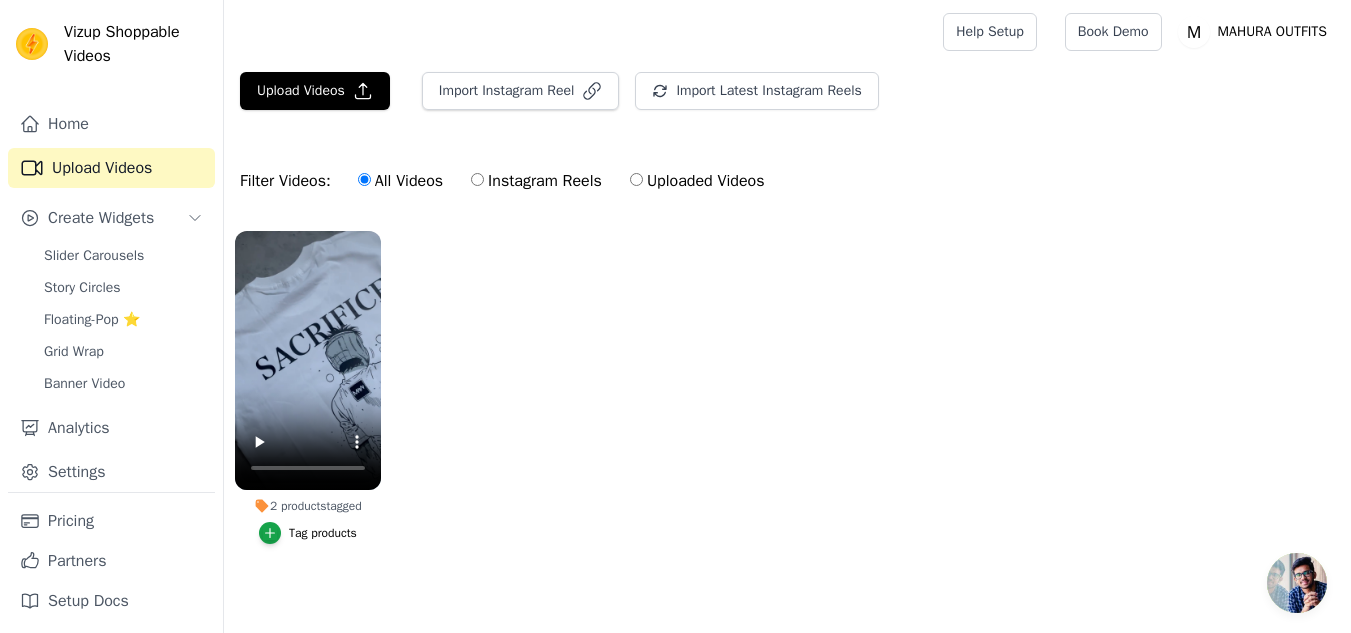 scroll, scrollTop: 20, scrollLeft: 0, axis: vertical 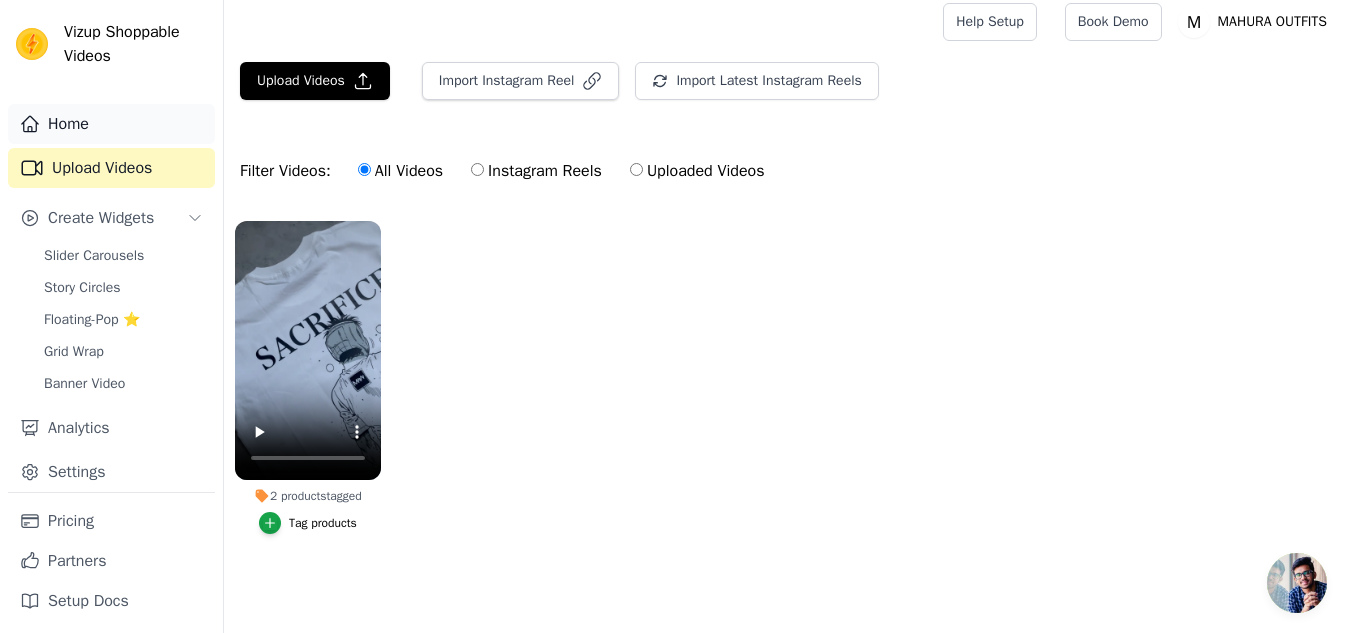 click on "Home" at bounding box center (111, 124) 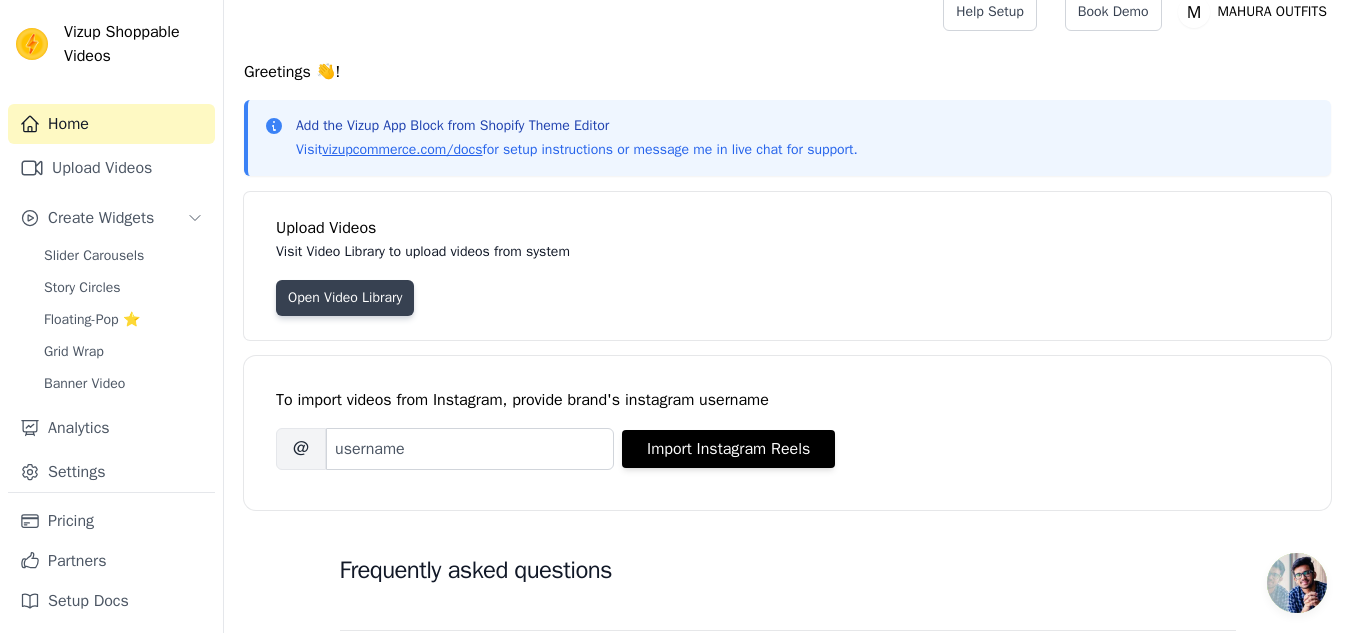 click on "Open Video Library" at bounding box center (345, 298) 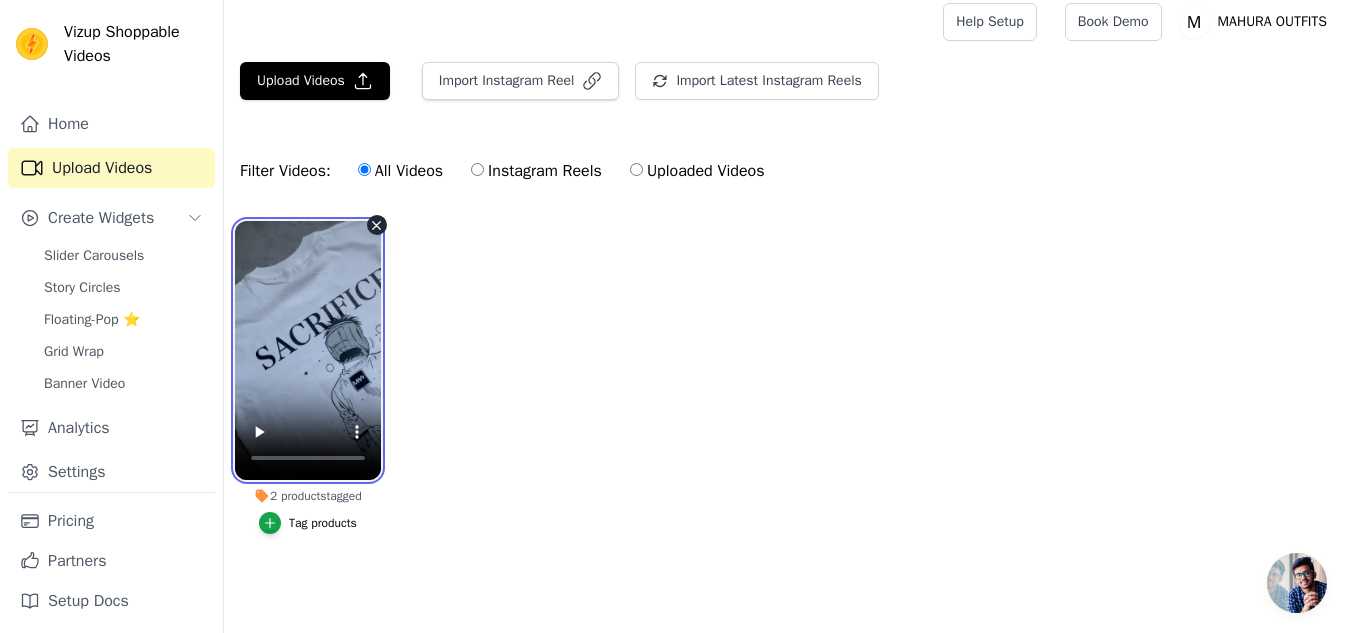 click at bounding box center [308, 350] 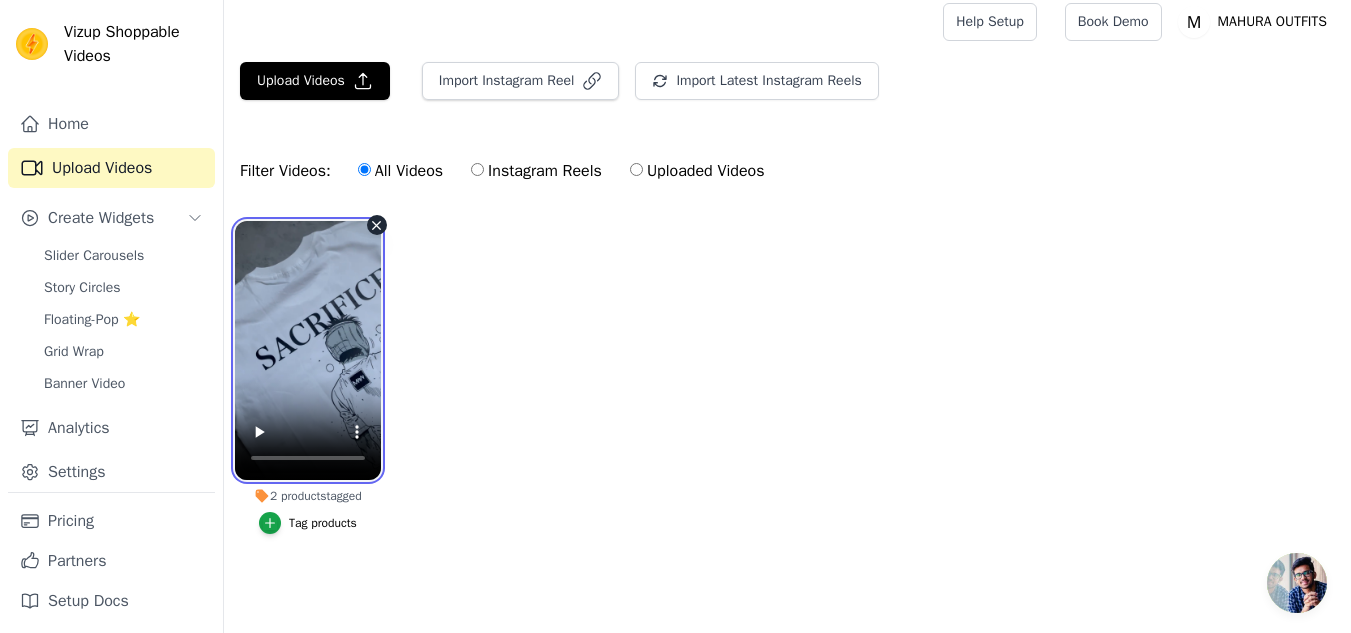 click at bounding box center [308, 350] 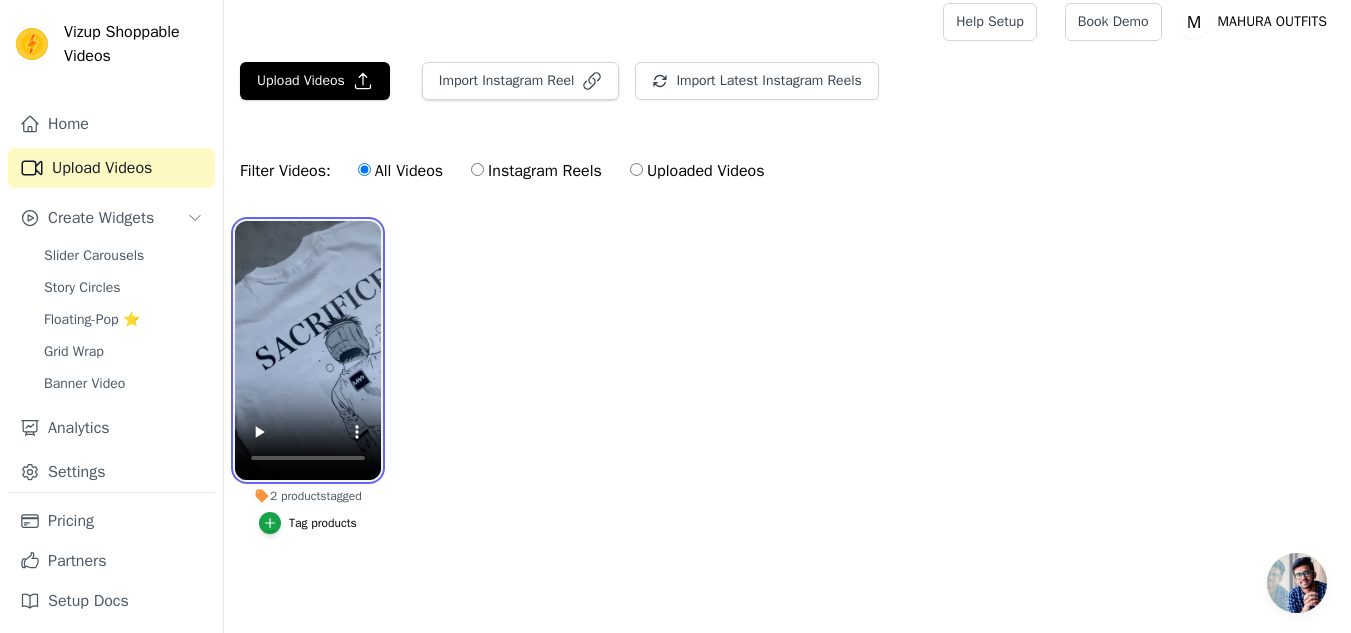 scroll, scrollTop: 0, scrollLeft: 0, axis: both 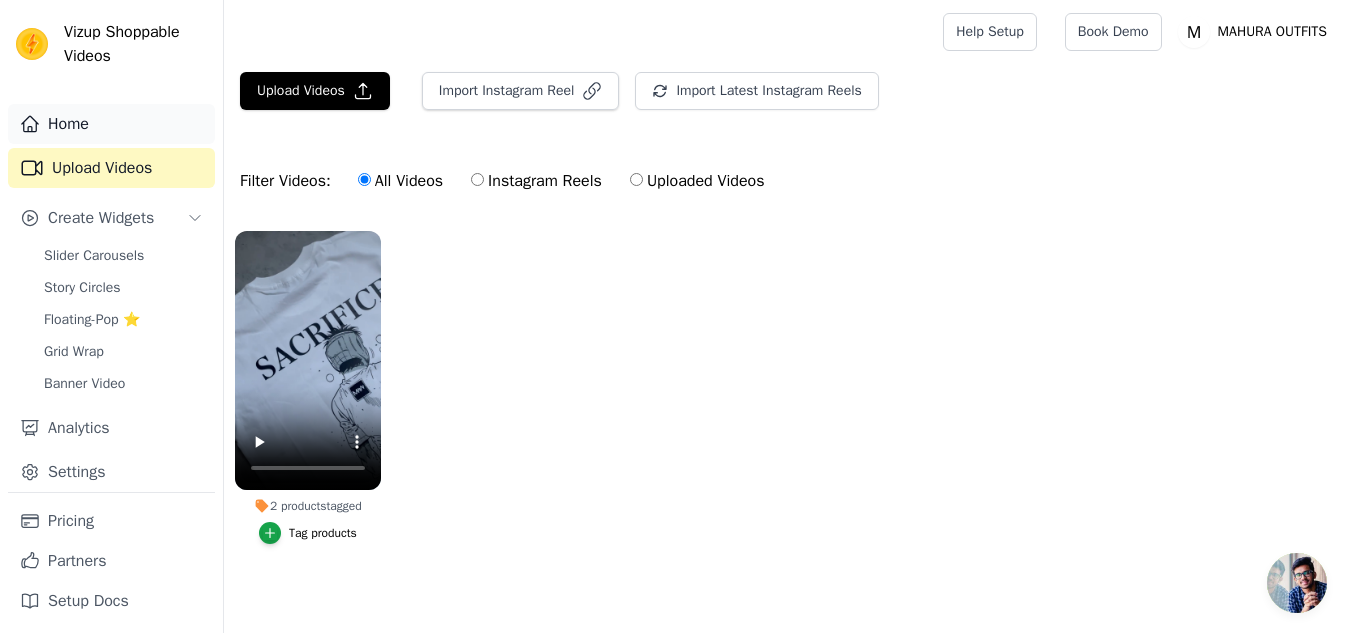 click on "Home" at bounding box center (111, 124) 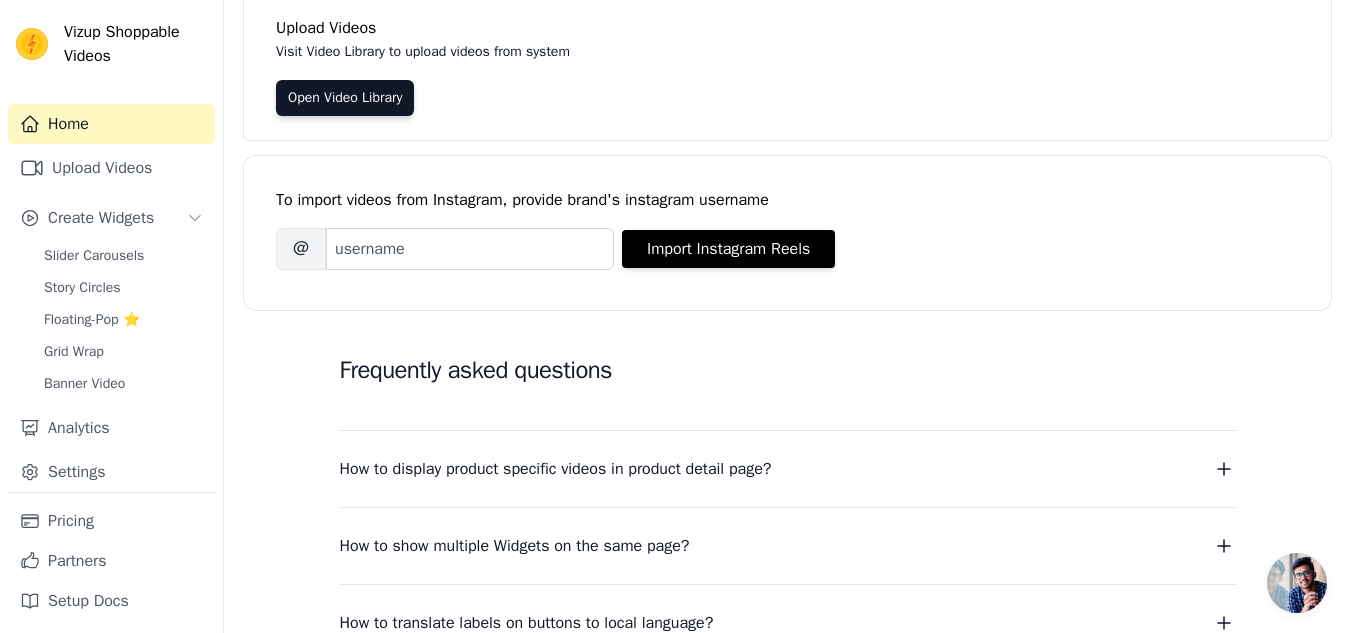 scroll, scrollTop: 219, scrollLeft: 0, axis: vertical 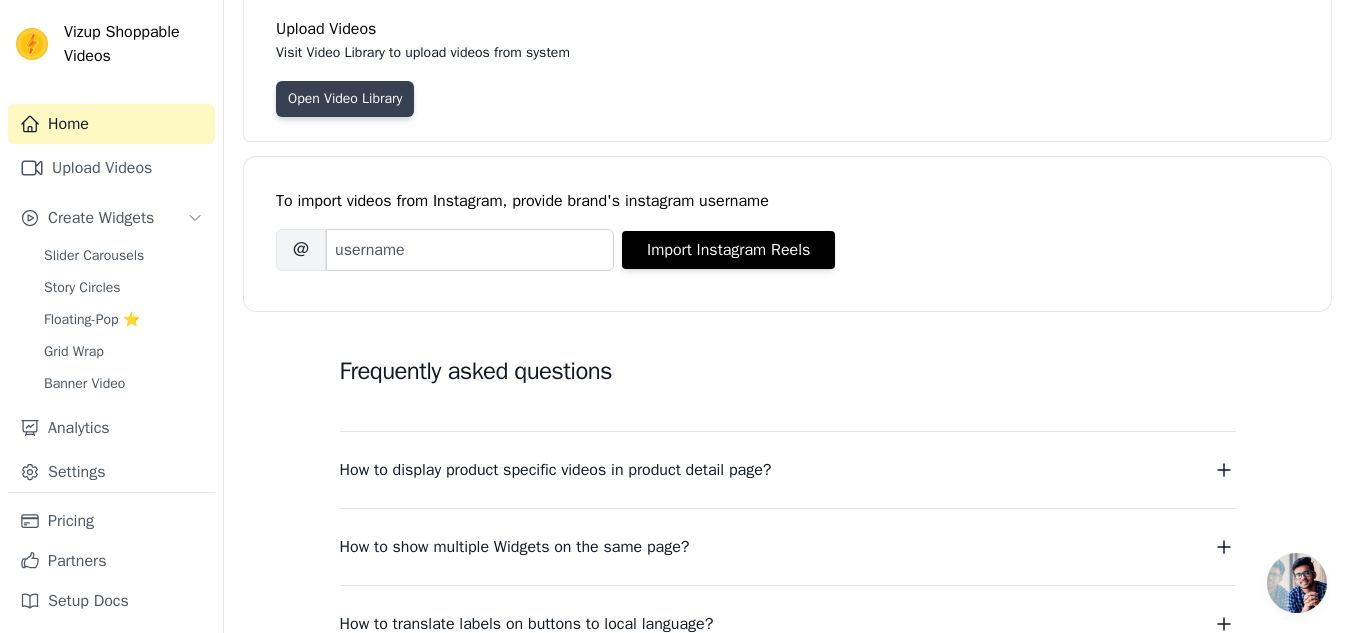click on "Open Video Library" at bounding box center [345, 99] 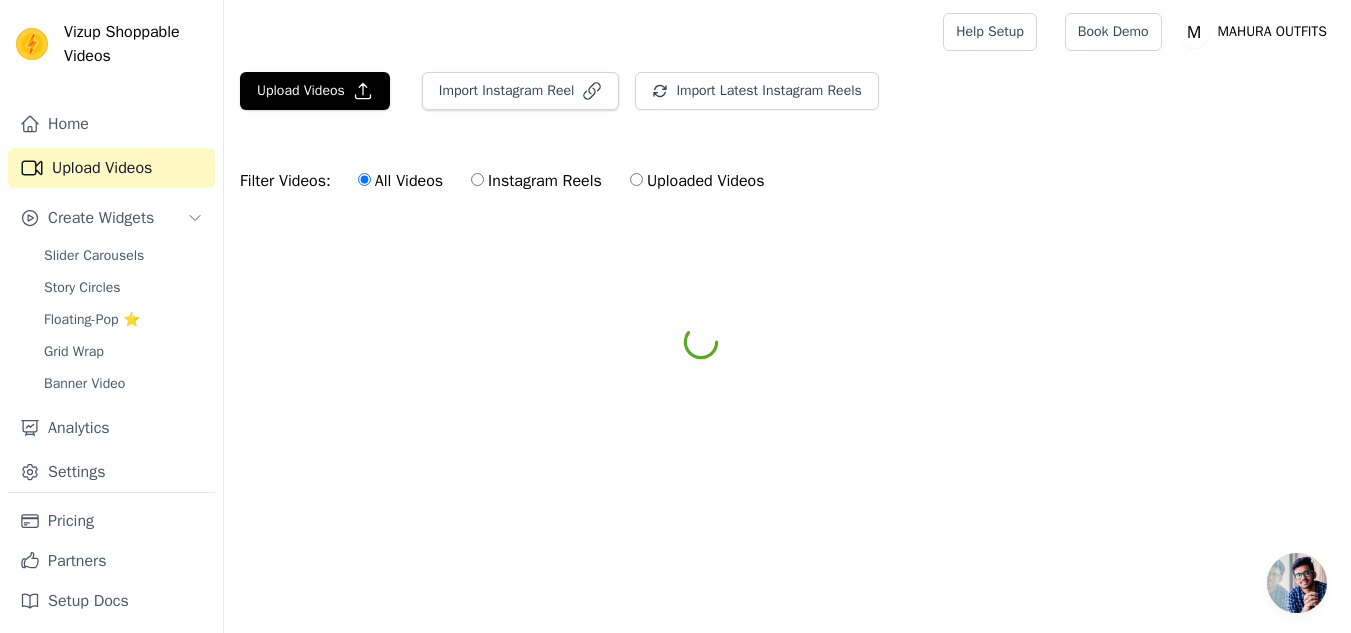 scroll, scrollTop: 0, scrollLeft: 0, axis: both 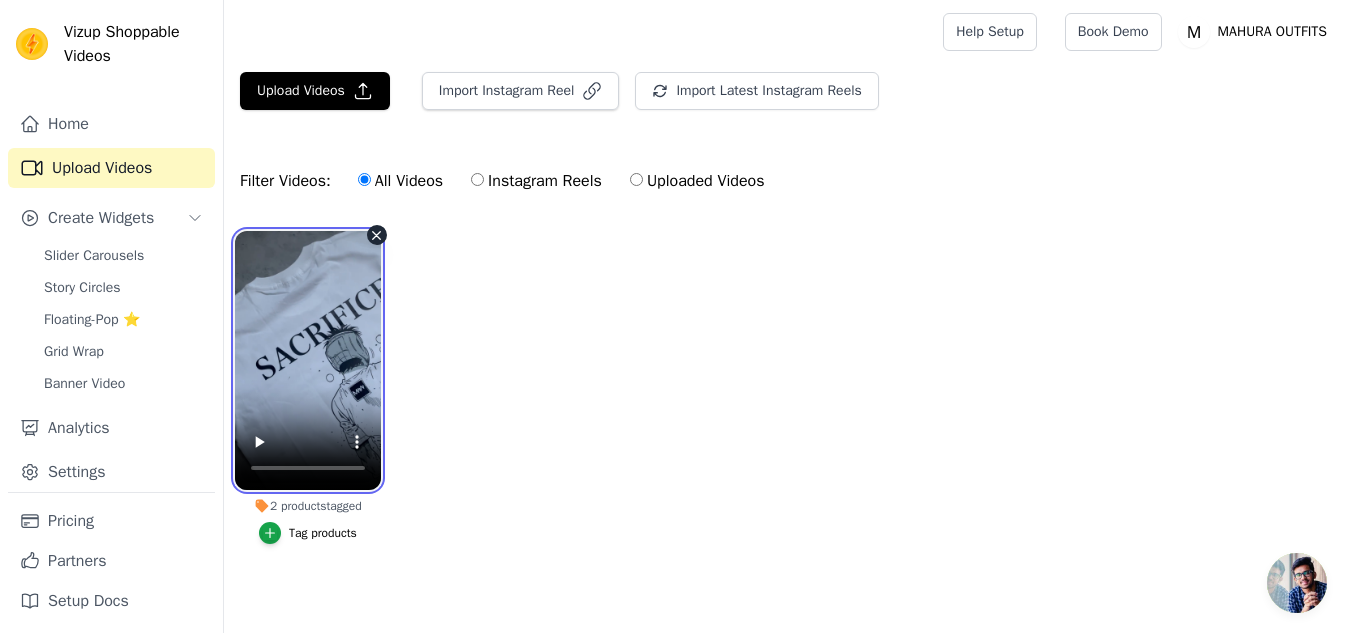 click at bounding box center (308, 360) 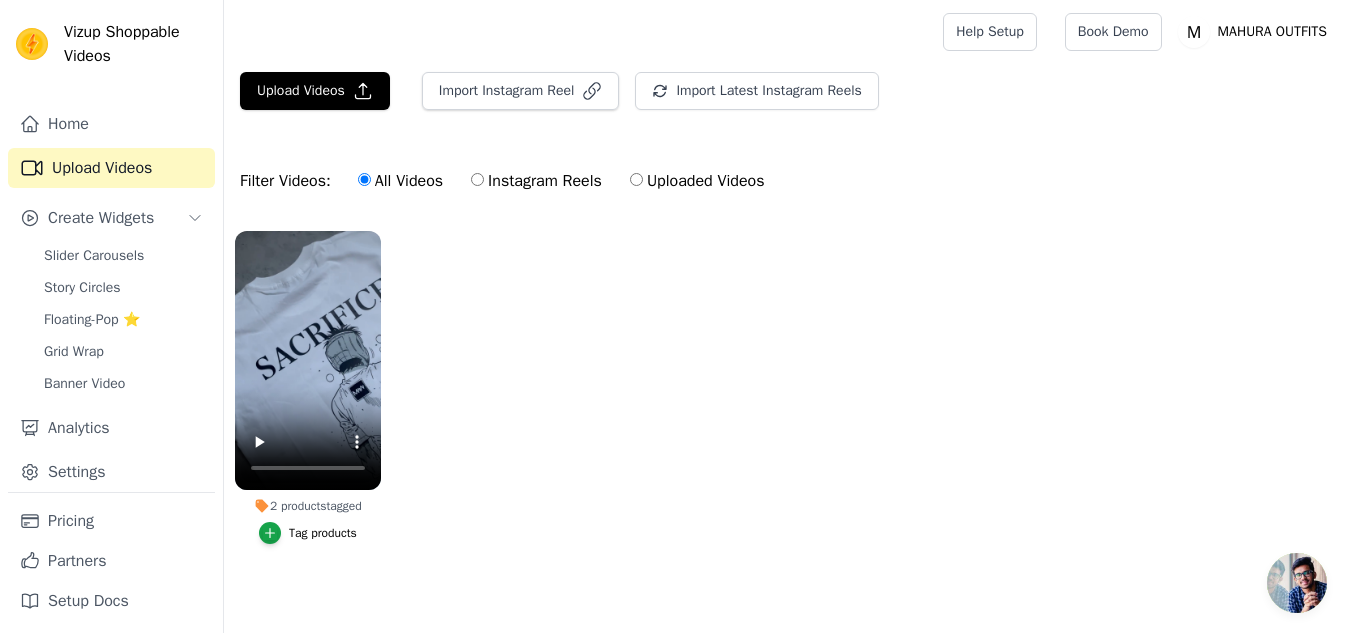 click on "Tag products" at bounding box center (323, 533) 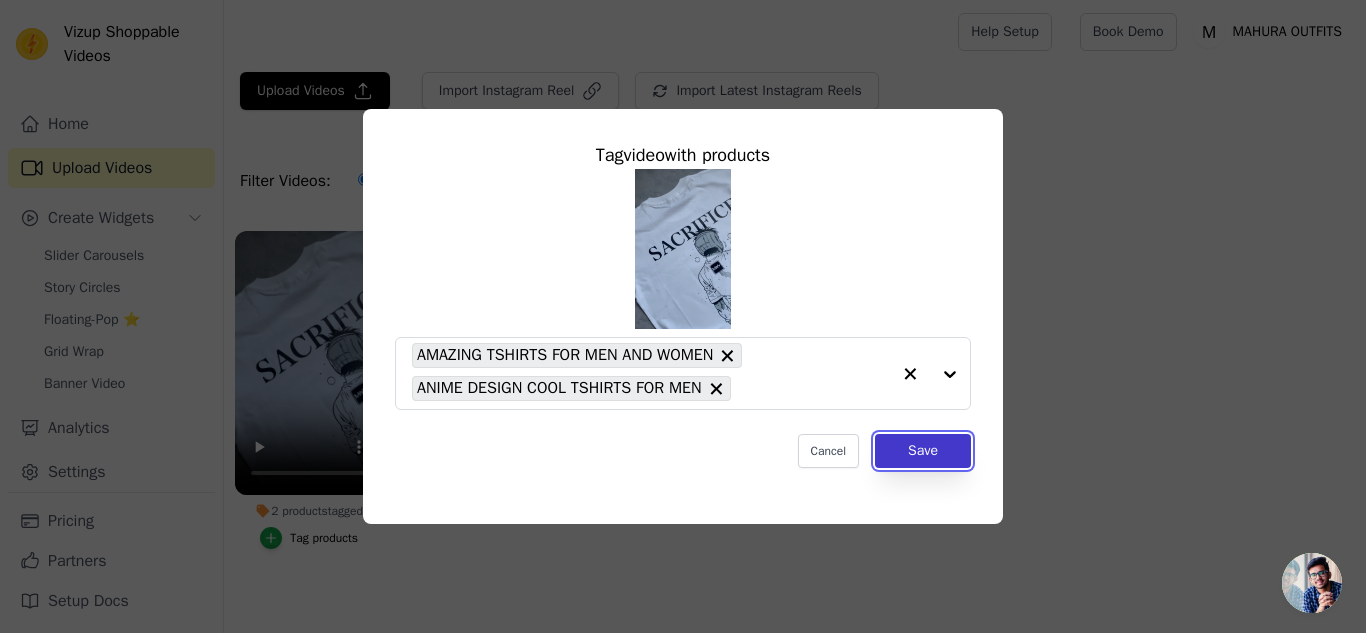 click on "Save" at bounding box center (923, 451) 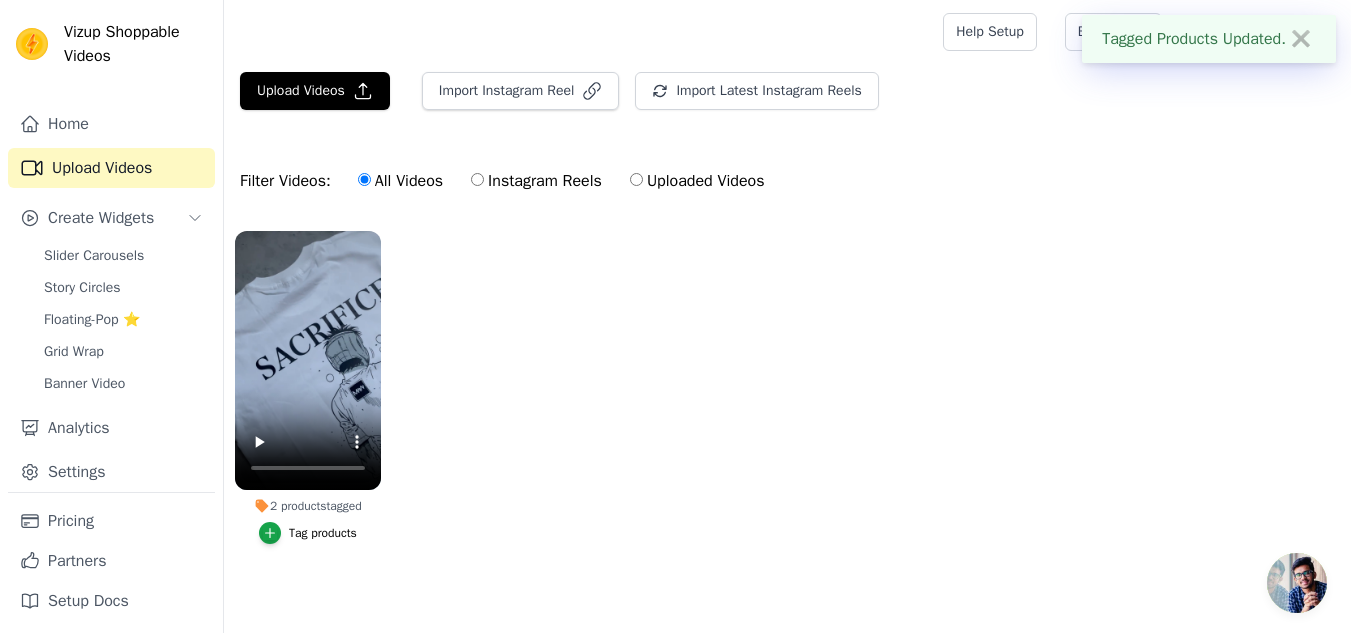 click on "✖" at bounding box center (1301, 39) 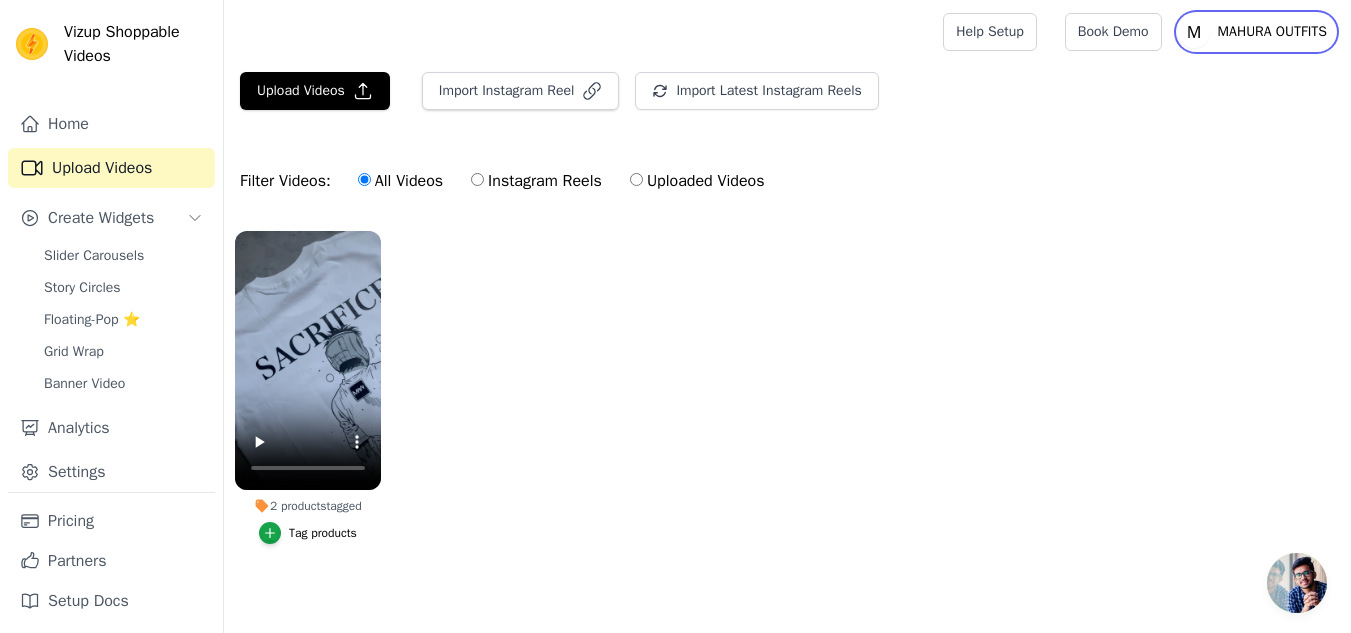 click on "MAHURA OUTFITS" at bounding box center [1272, 32] 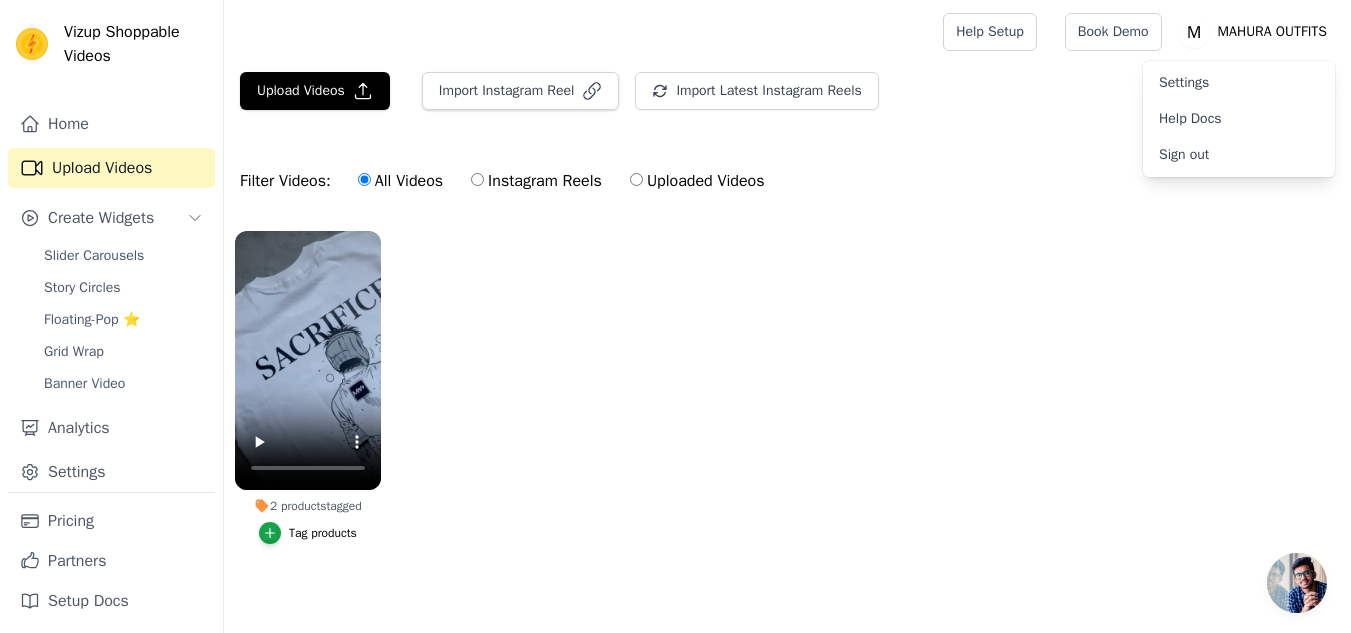 click on "Settings" at bounding box center (1239, 83) 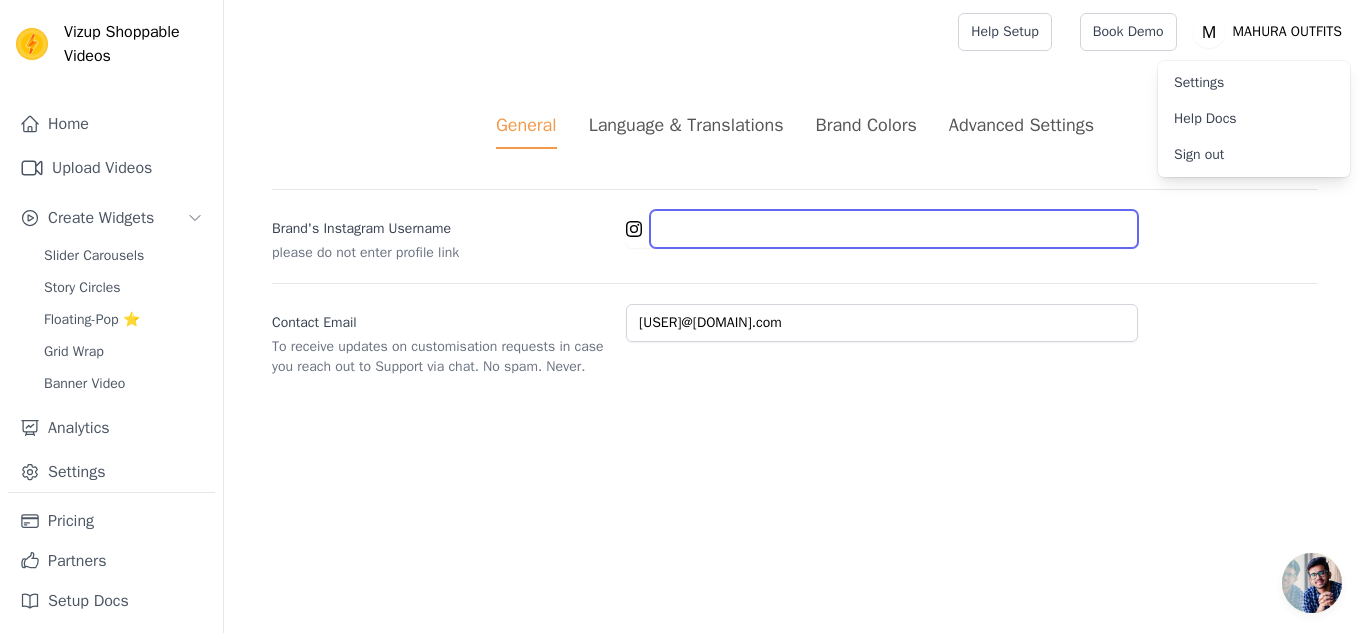 click on "Brand's Instagram Username" at bounding box center (894, 229) 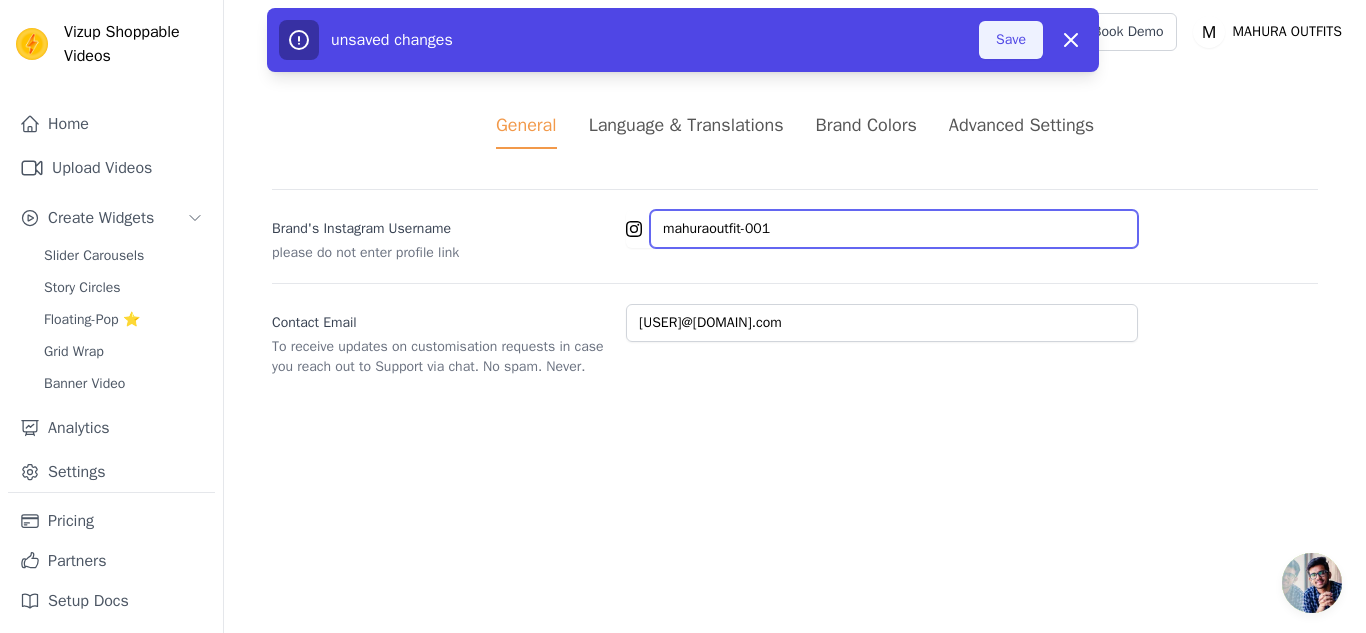 type on "mahuraoutfit-001" 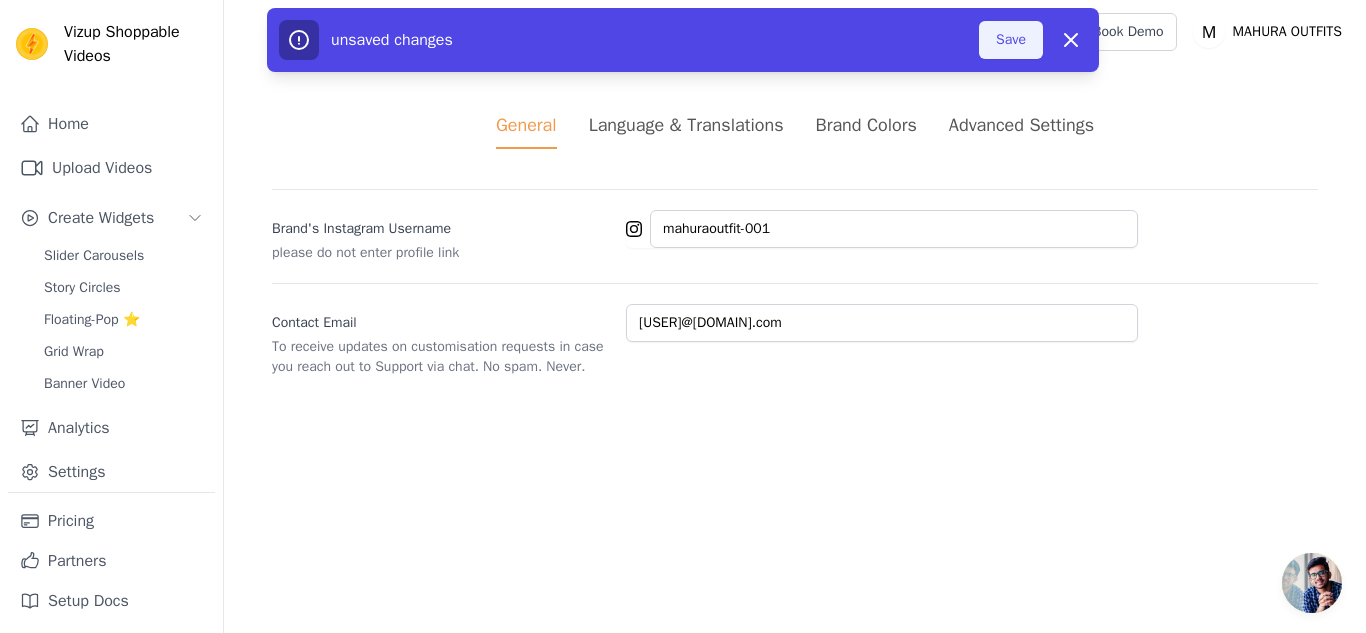 click on "Save" at bounding box center [1011, 40] 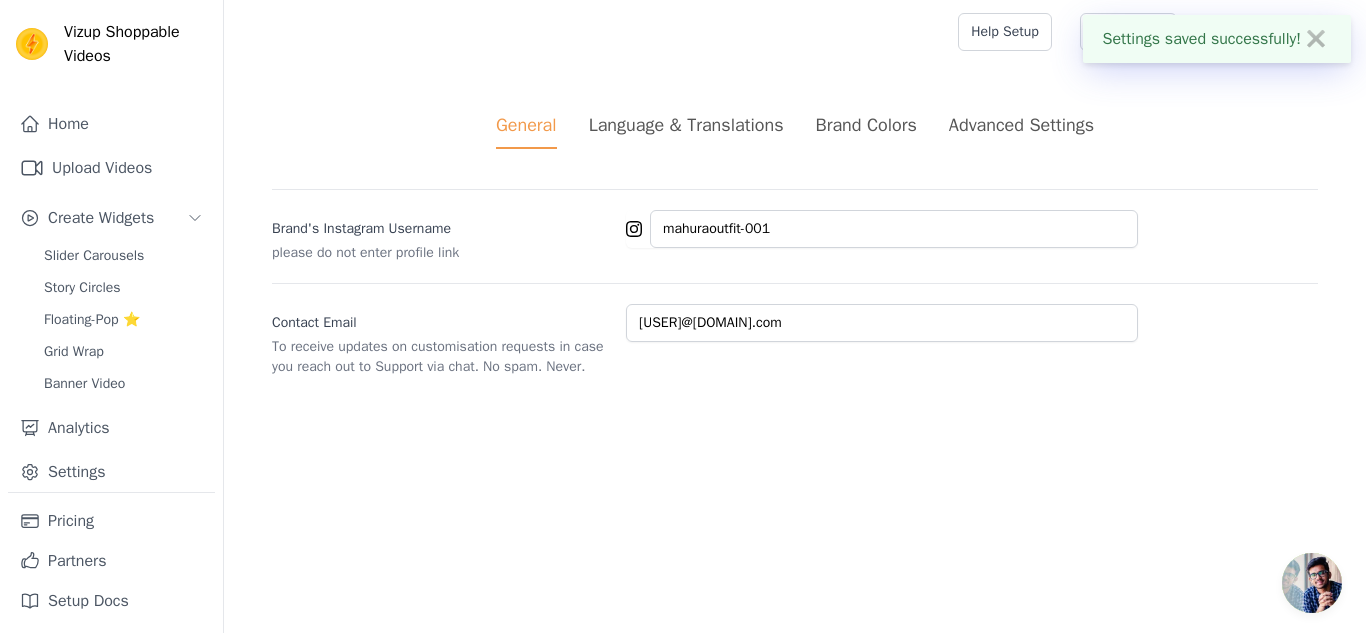 click on "✖" at bounding box center (1316, 39) 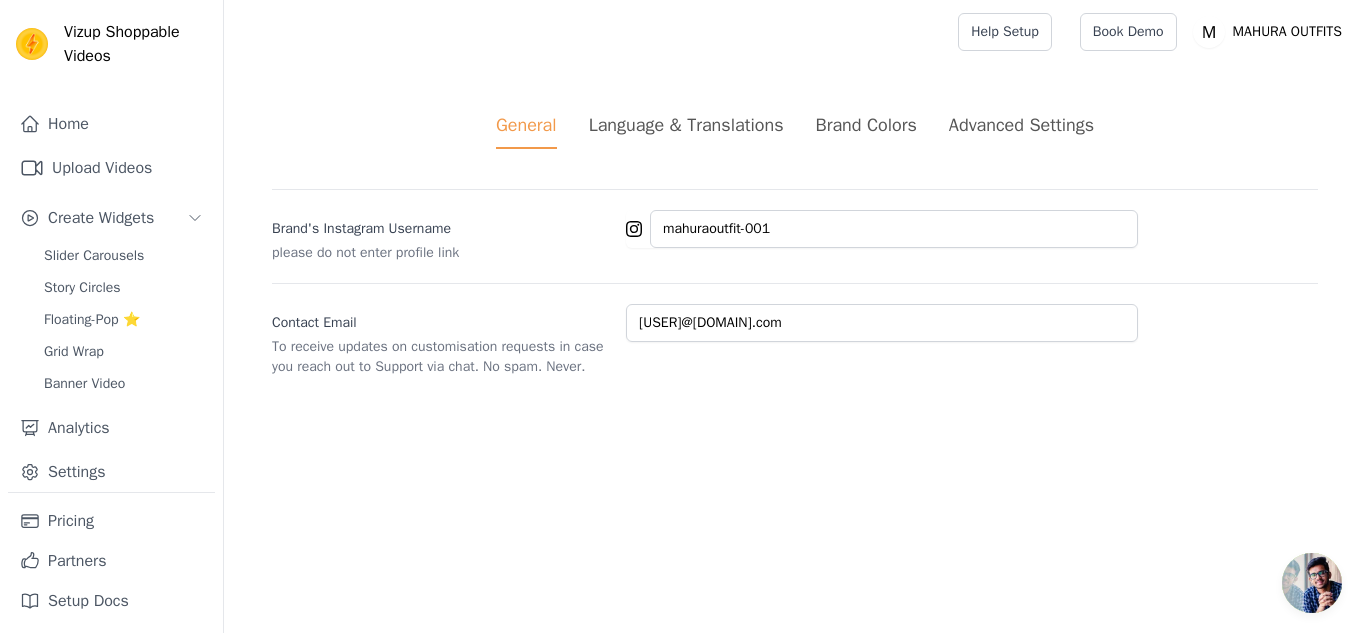 click on "Language & Translations" at bounding box center [686, 125] 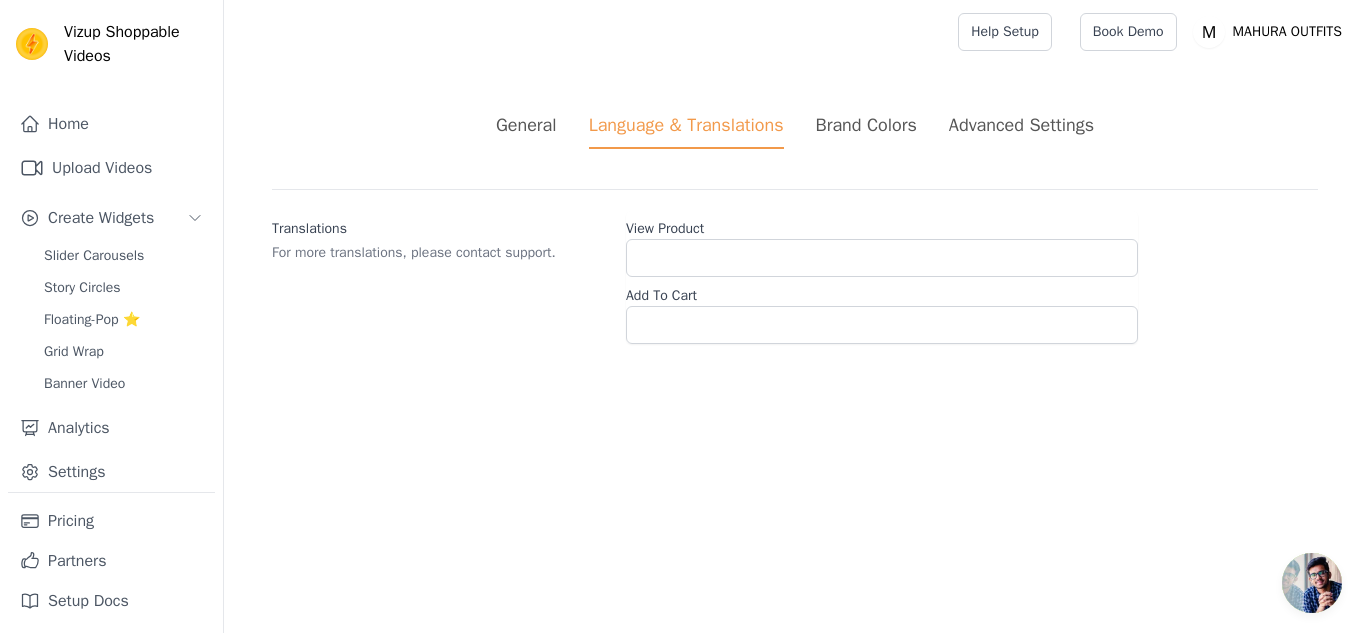 click on "General   Language & Translations   Brand Colors   Advanced Settings       unsaved changes   Save   Dismiss     Translations   For more translations, please contact support.   View Product     Add To Cart" at bounding box center [795, 228] 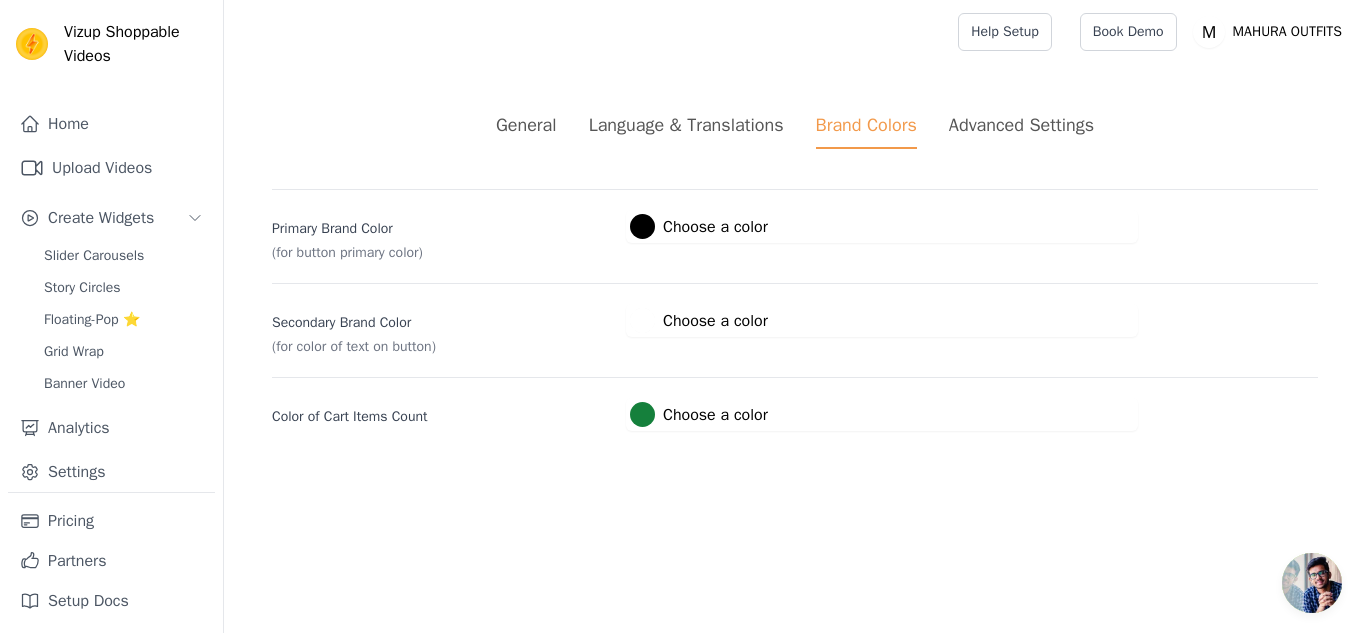 click on "Advanced Settings" at bounding box center [1021, 125] 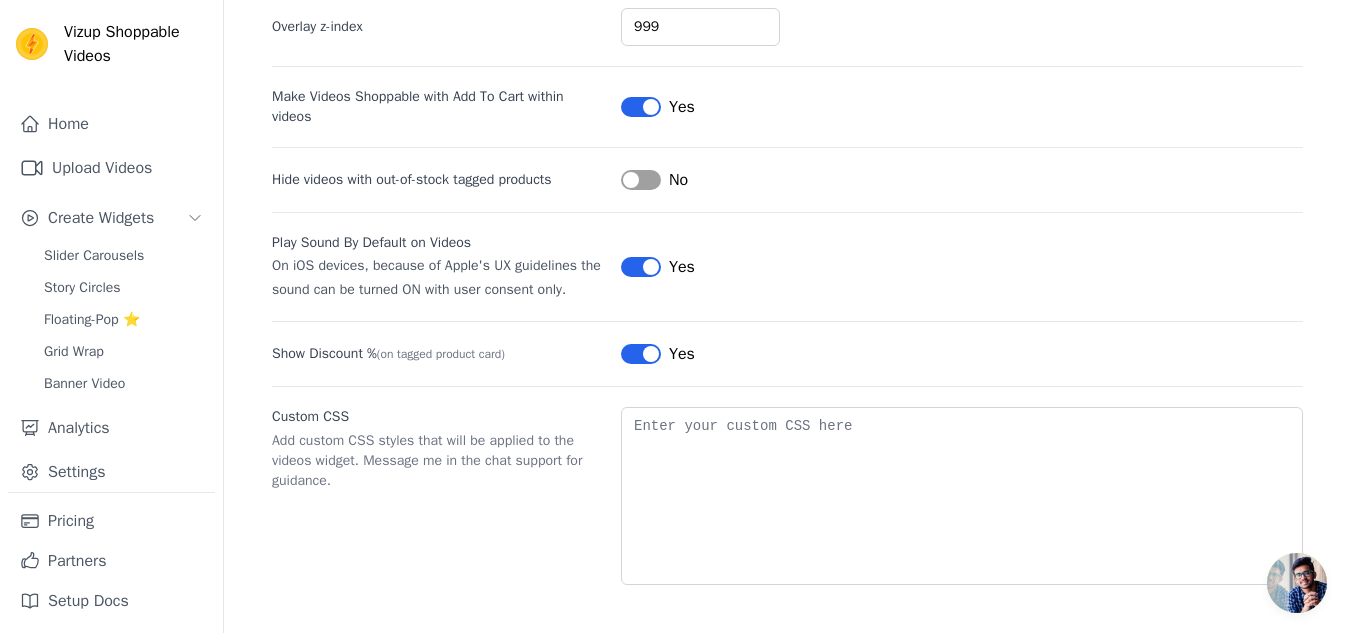 scroll, scrollTop: 0, scrollLeft: 0, axis: both 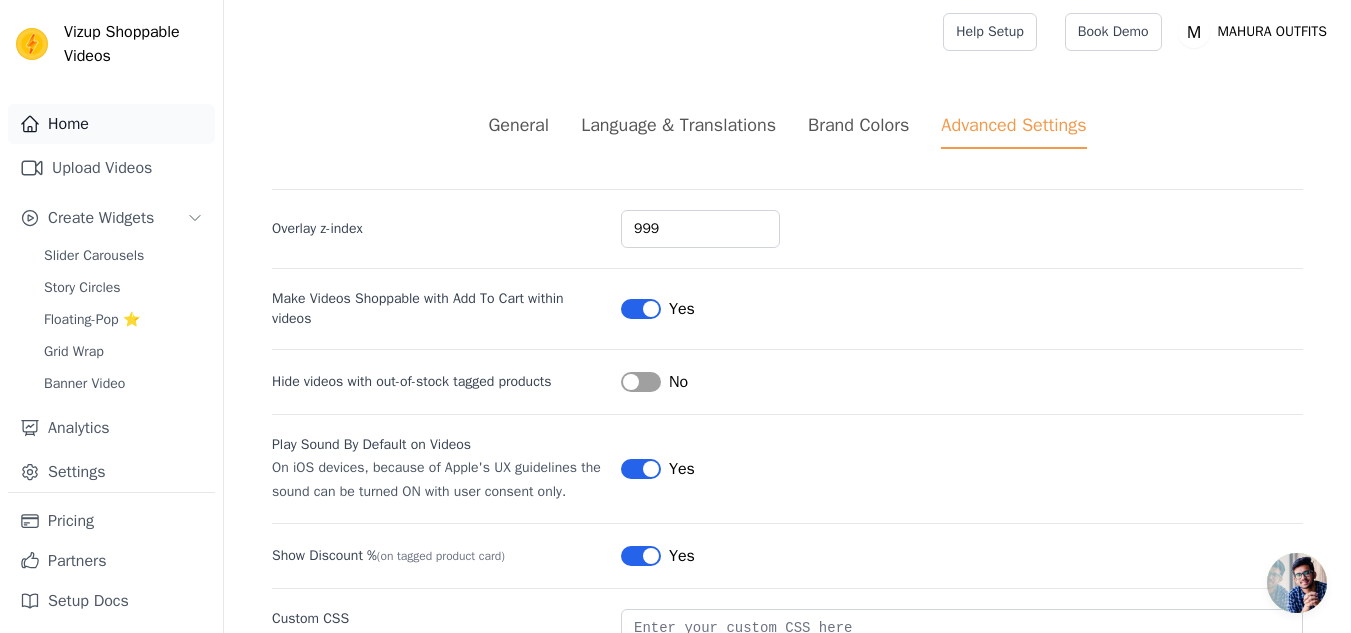 click on "Home" at bounding box center (111, 124) 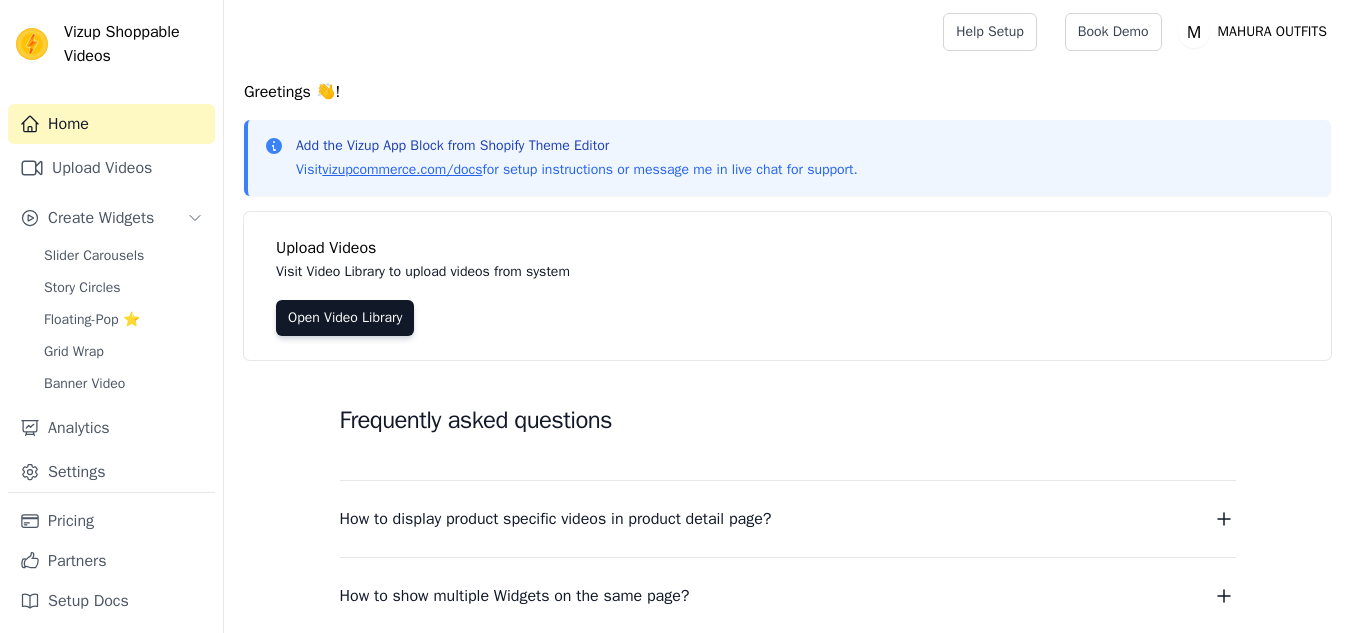 scroll, scrollTop: 0, scrollLeft: 0, axis: both 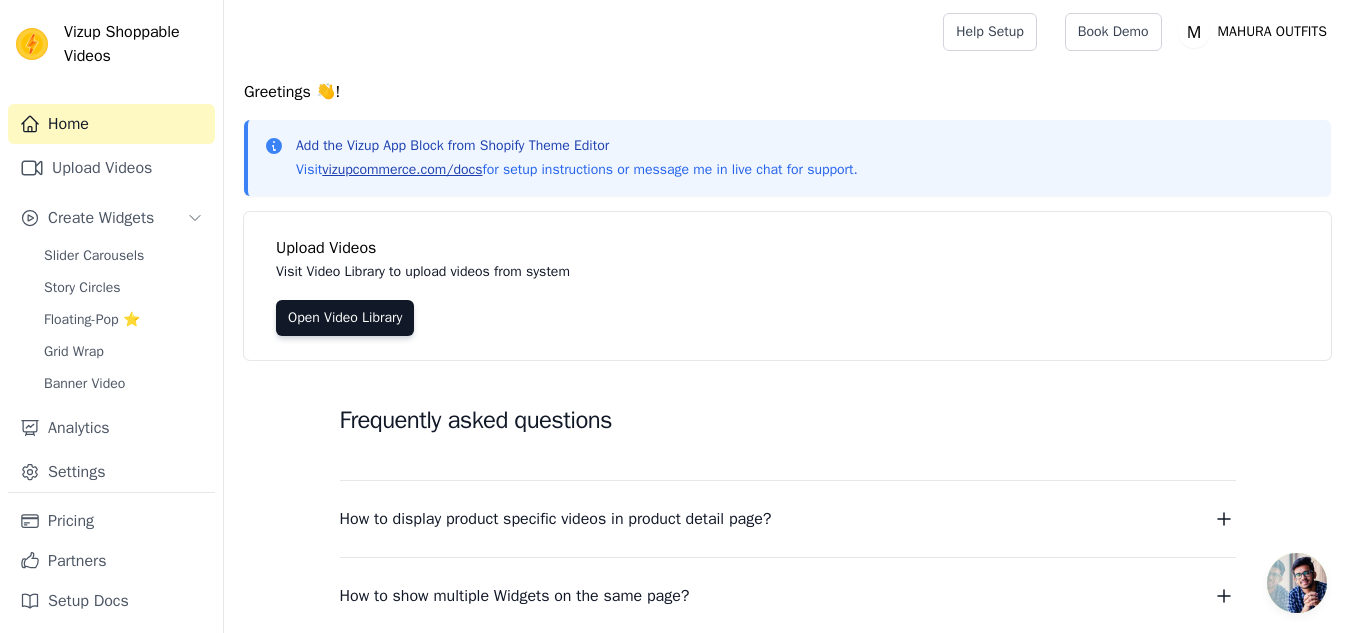 click on "vizupcommerce.com/docs" at bounding box center [402, 169] 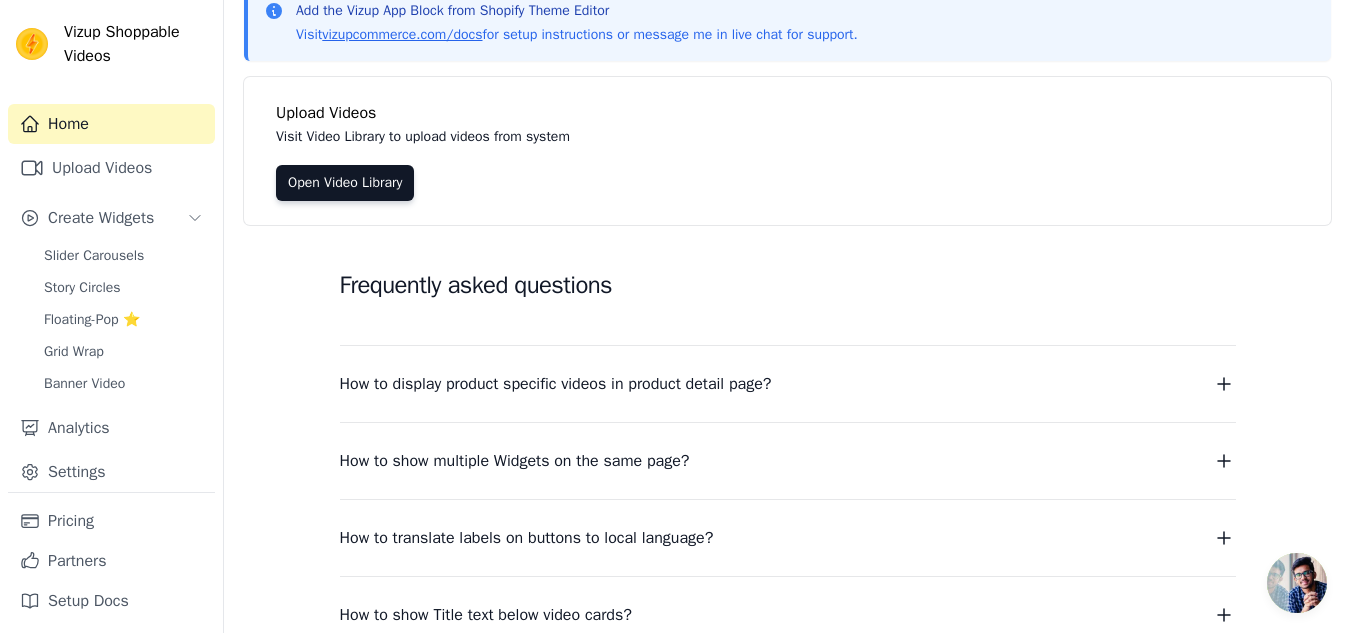 scroll, scrollTop: 137, scrollLeft: 0, axis: vertical 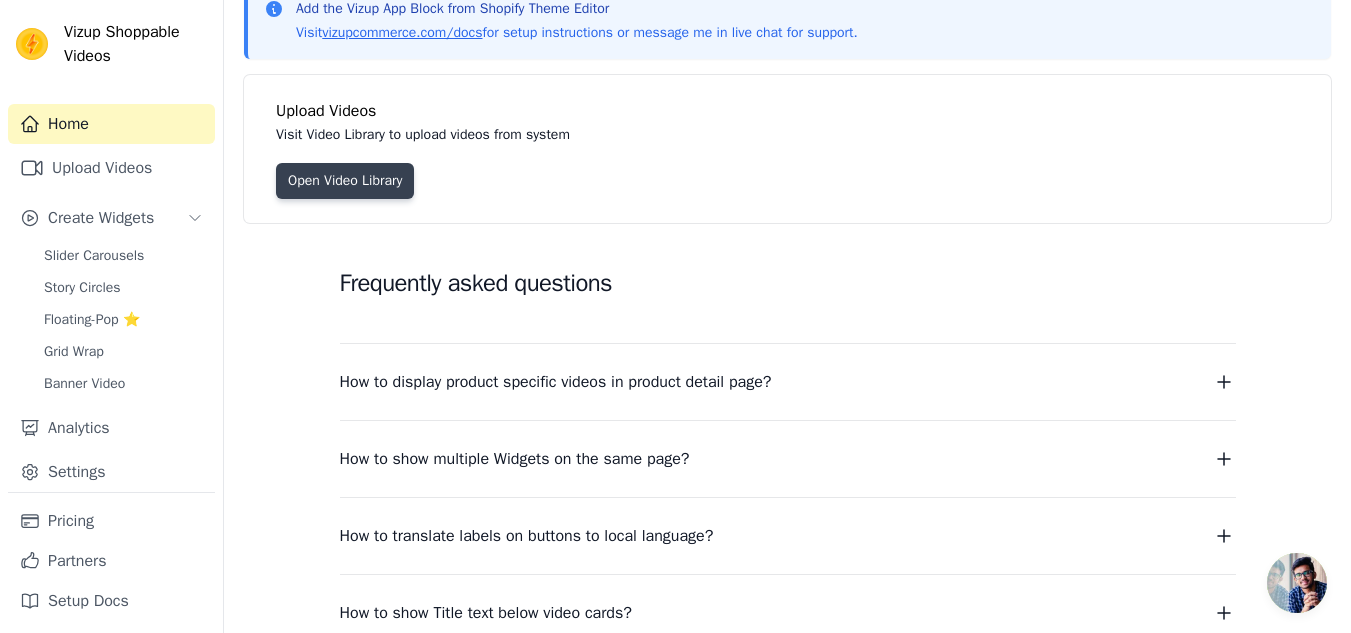 click on "Open Video Library" at bounding box center [345, 181] 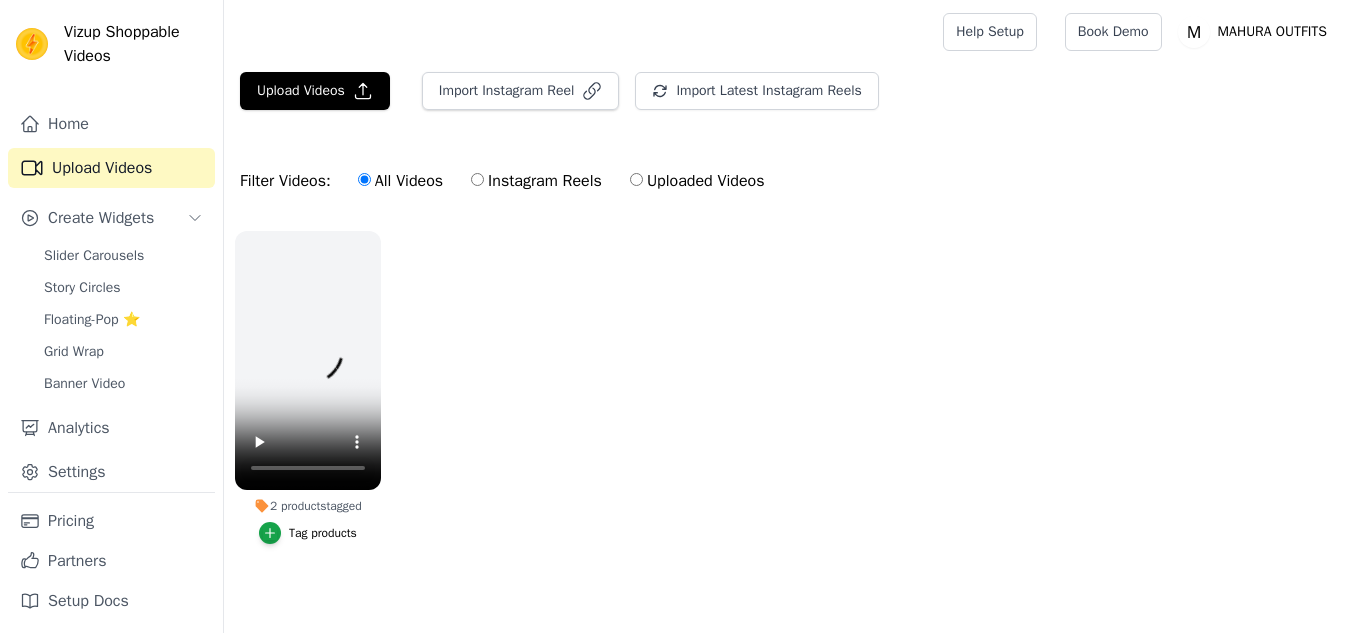 scroll, scrollTop: 0, scrollLeft: 0, axis: both 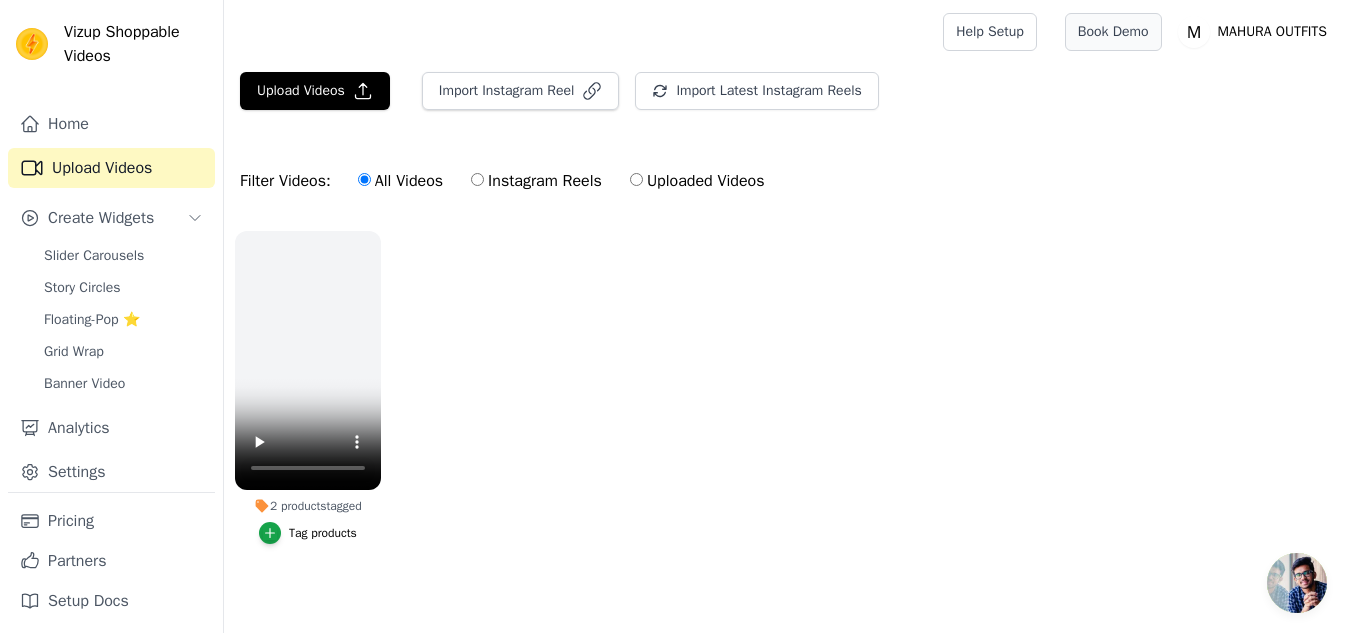 click on "Book Demo" at bounding box center (1113, 32) 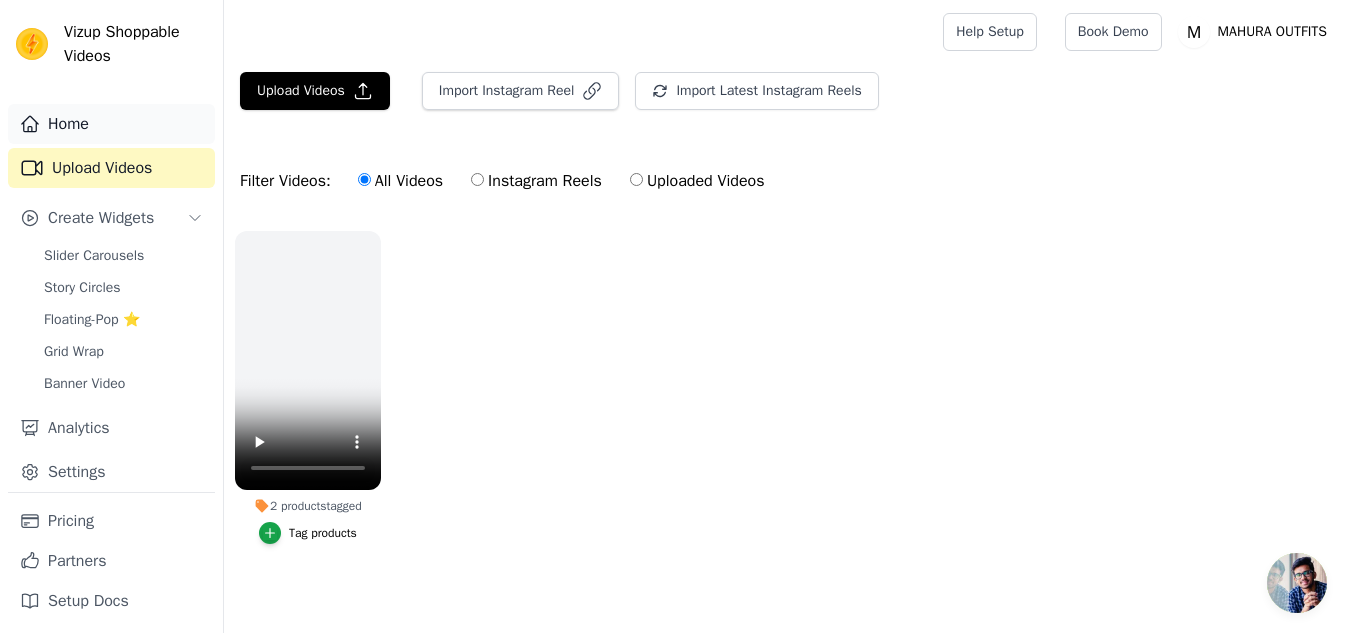 click on "Home" at bounding box center (111, 124) 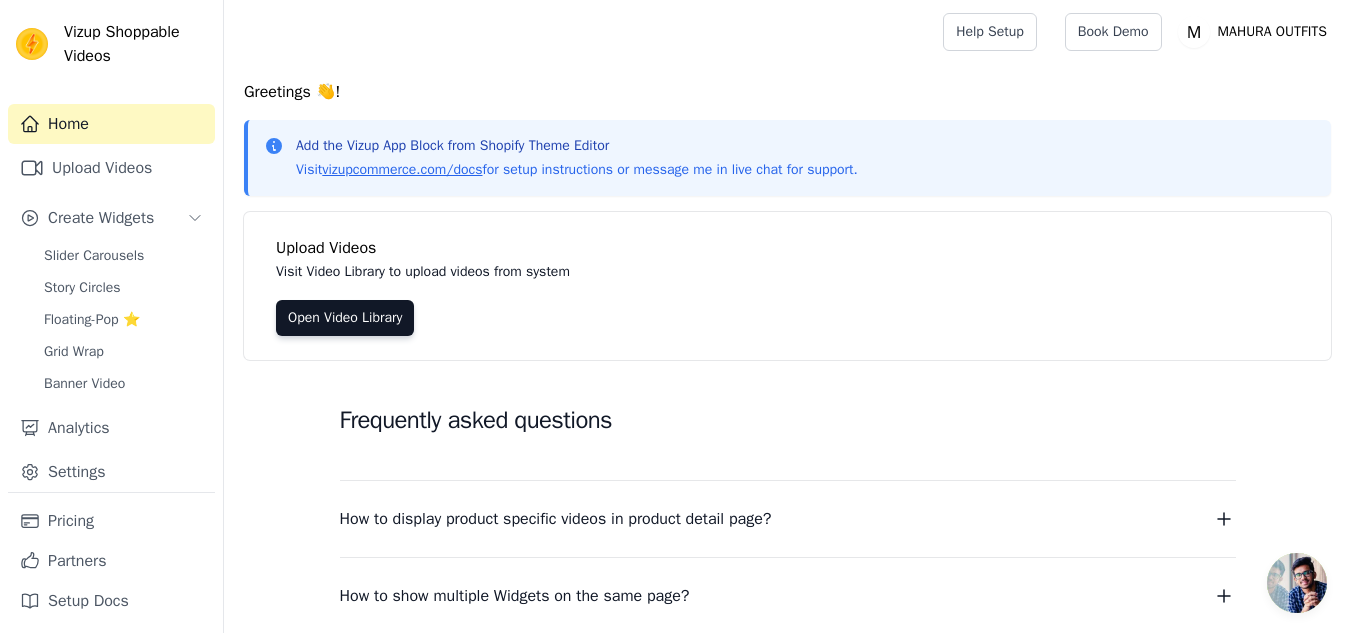 click on "Add the Vizup App Block from Shopify Theme Editor" at bounding box center [577, 146] 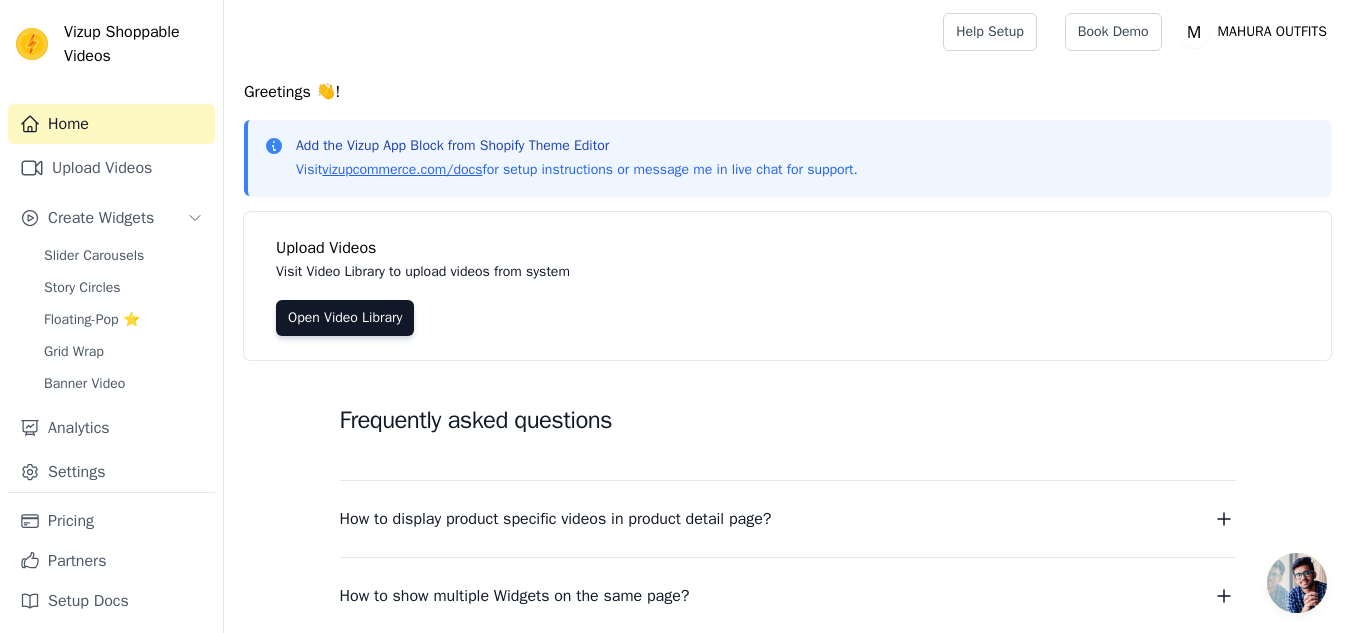 scroll, scrollTop: 0, scrollLeft: 0, axis: both 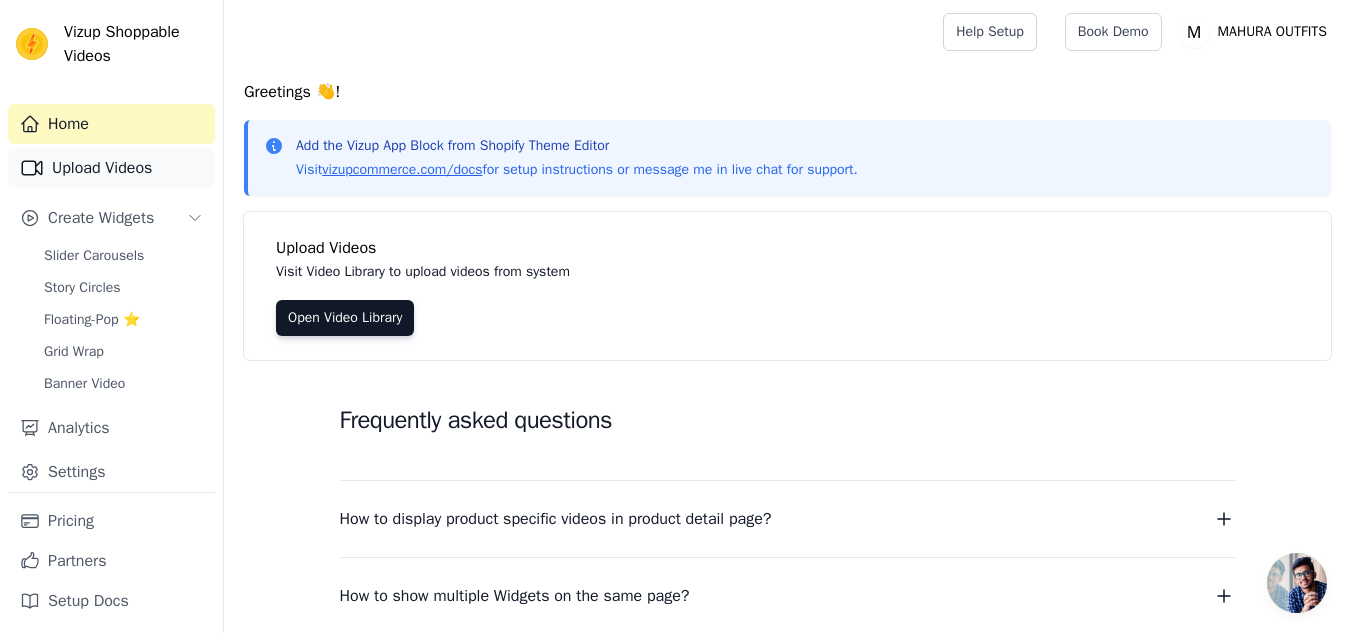 click on "Upload Videos" at bounding box center [111, 168] 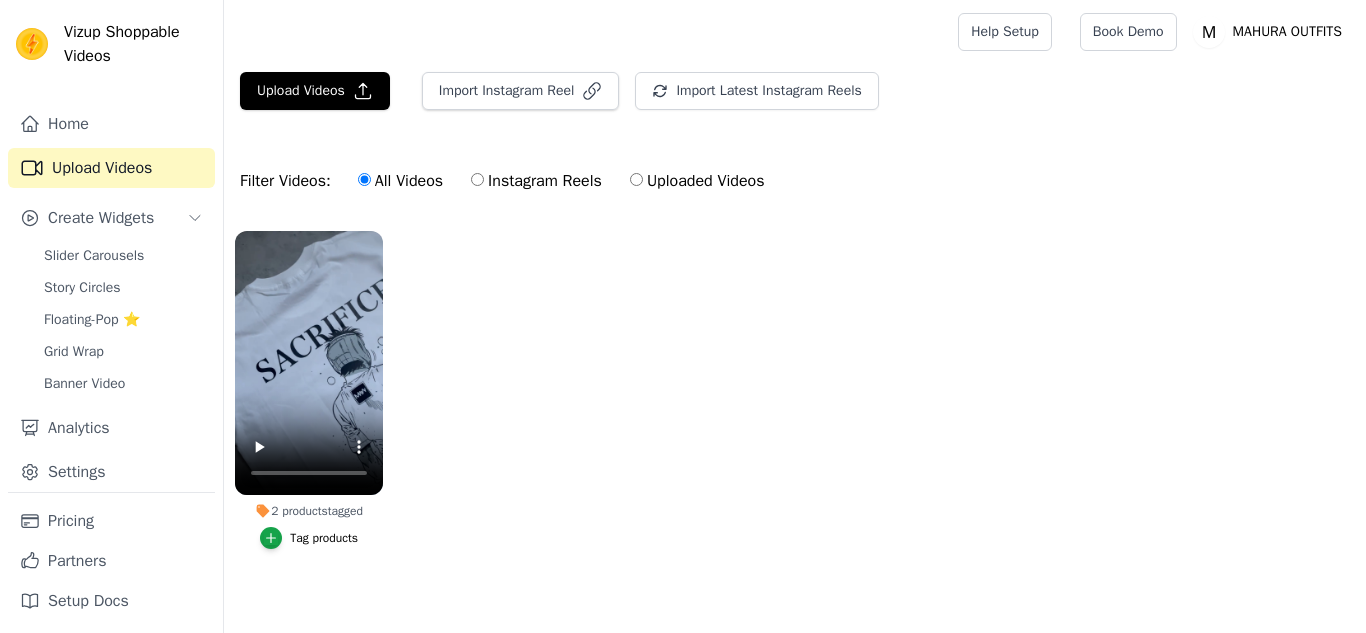 scroll, scrollTop: 0, scrollLeft: 0, axis: both 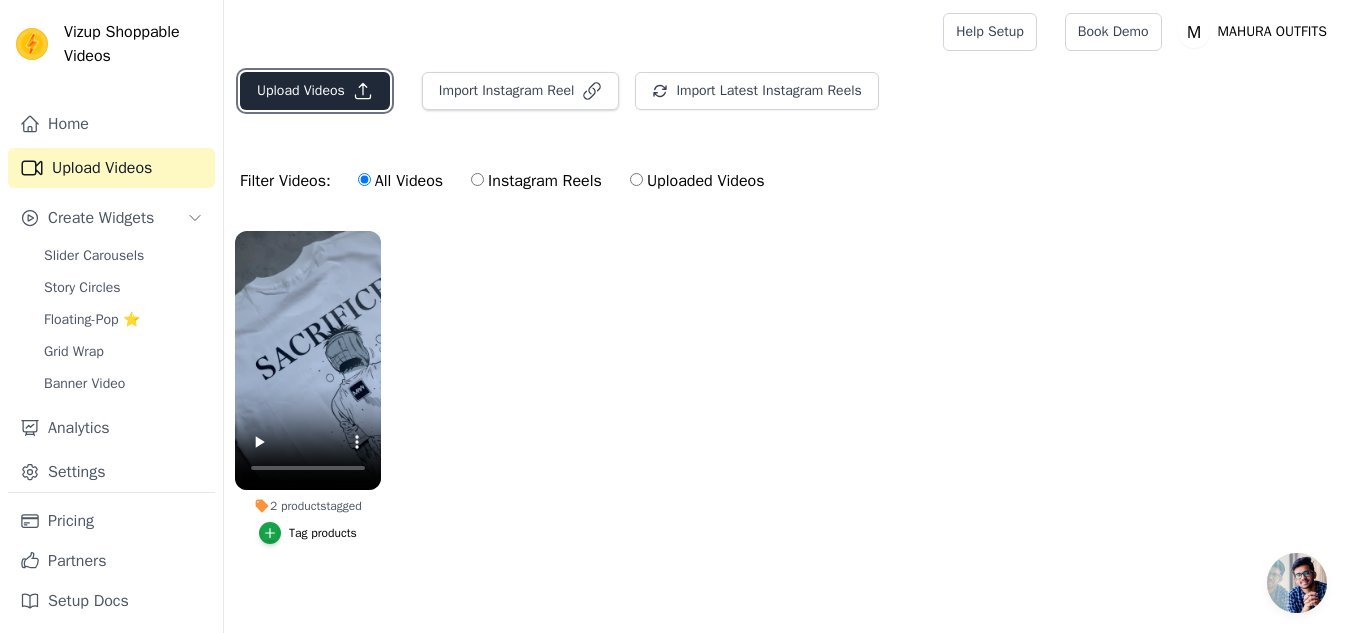 click on "Upload Videos" at bounding box center [315, 91] 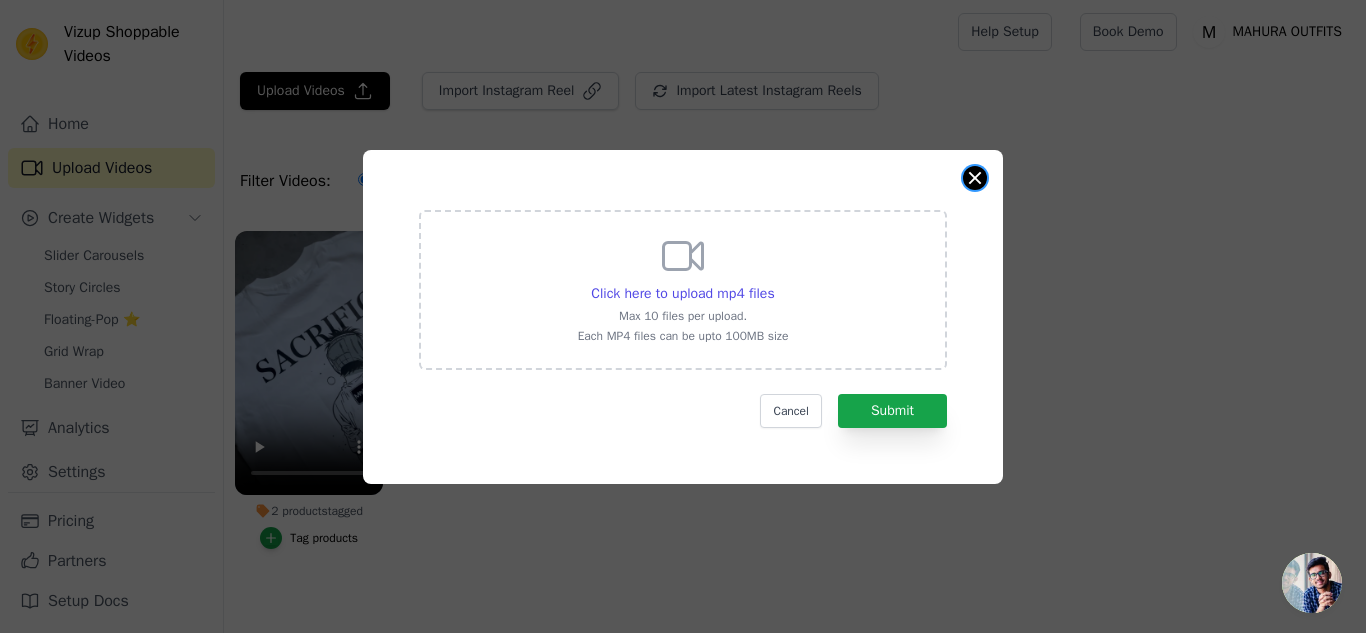 click at bounding box center (975, 178) 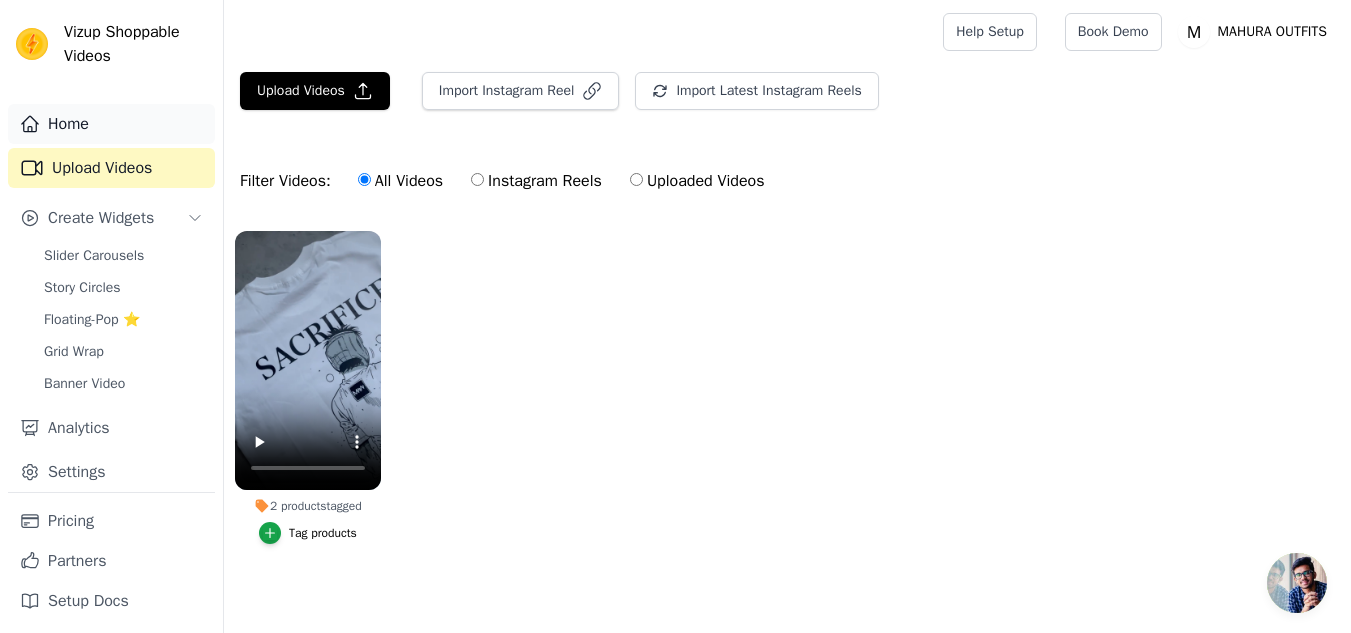click on "Home" at bounding box center (111, 124) 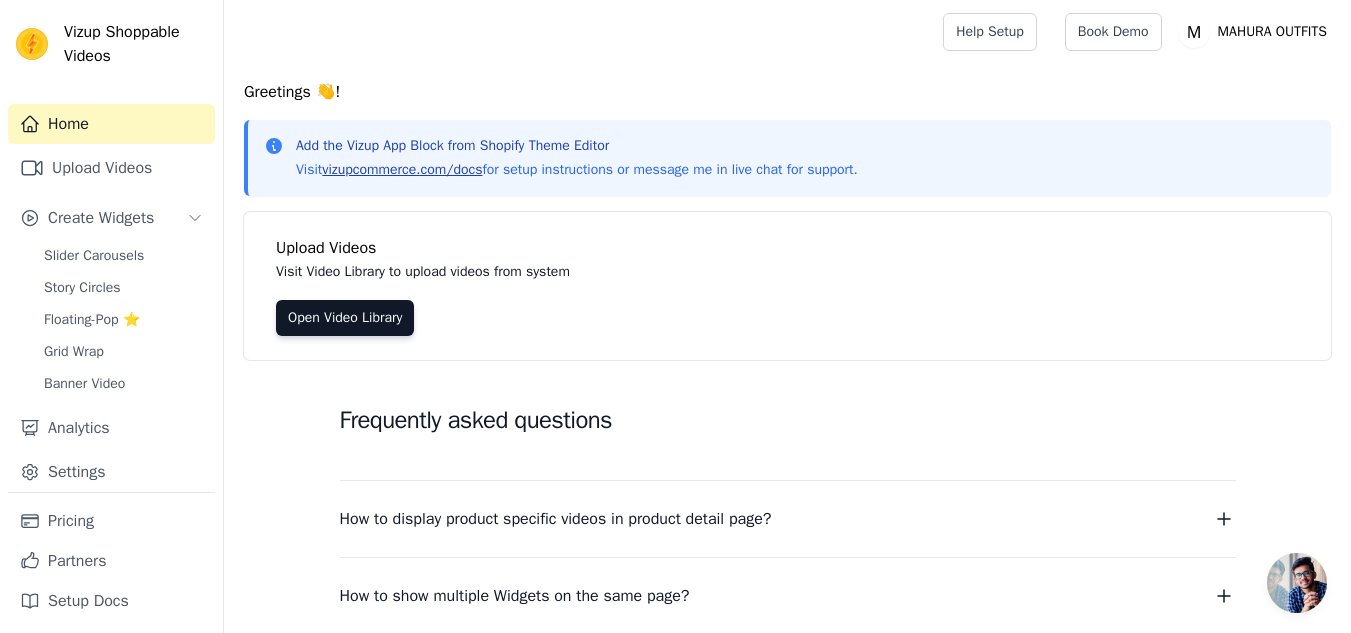 click on "vizupcommerce.com/docs" at bounding box center [402, 169] 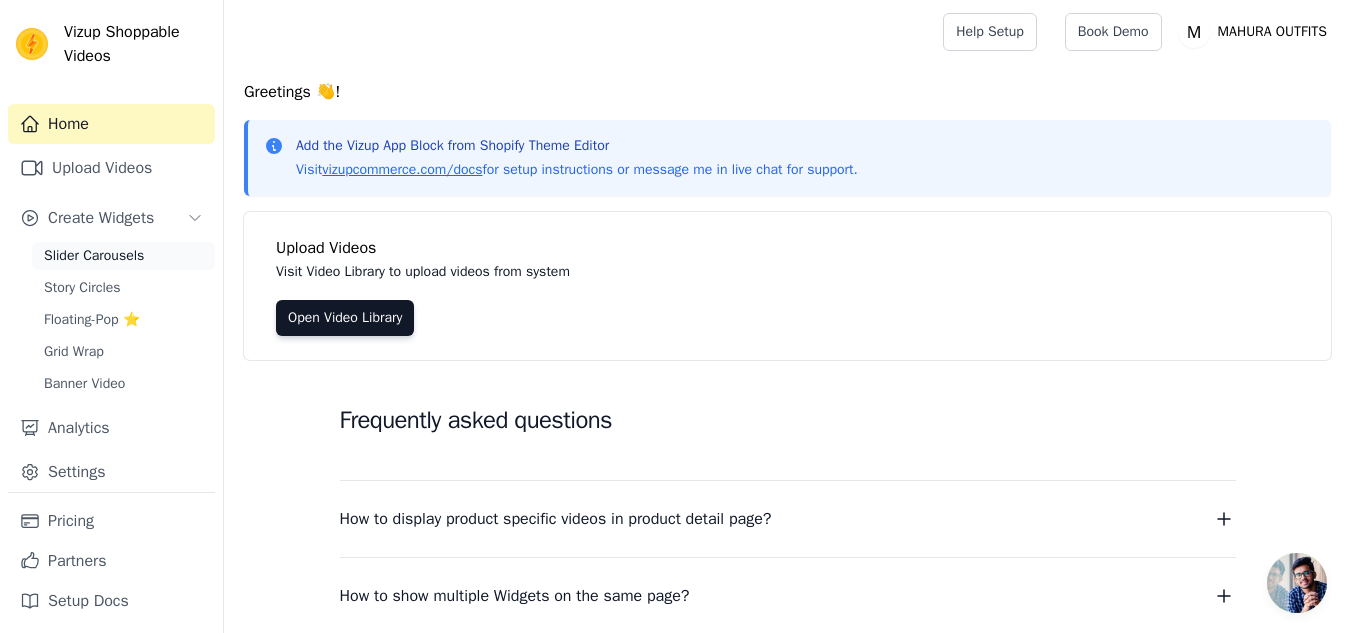 click on "Slider Carousels" at bounding box center [94, 256] 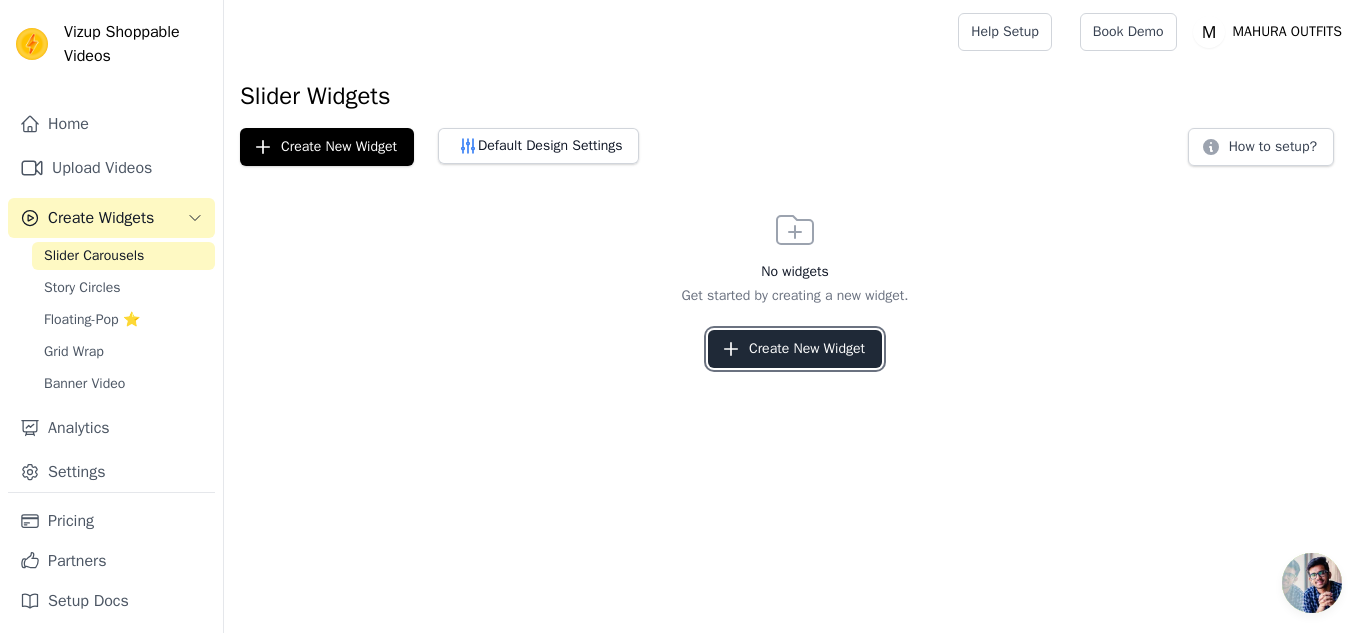 click on "Create New Widget" at bounding box center [795, 349] 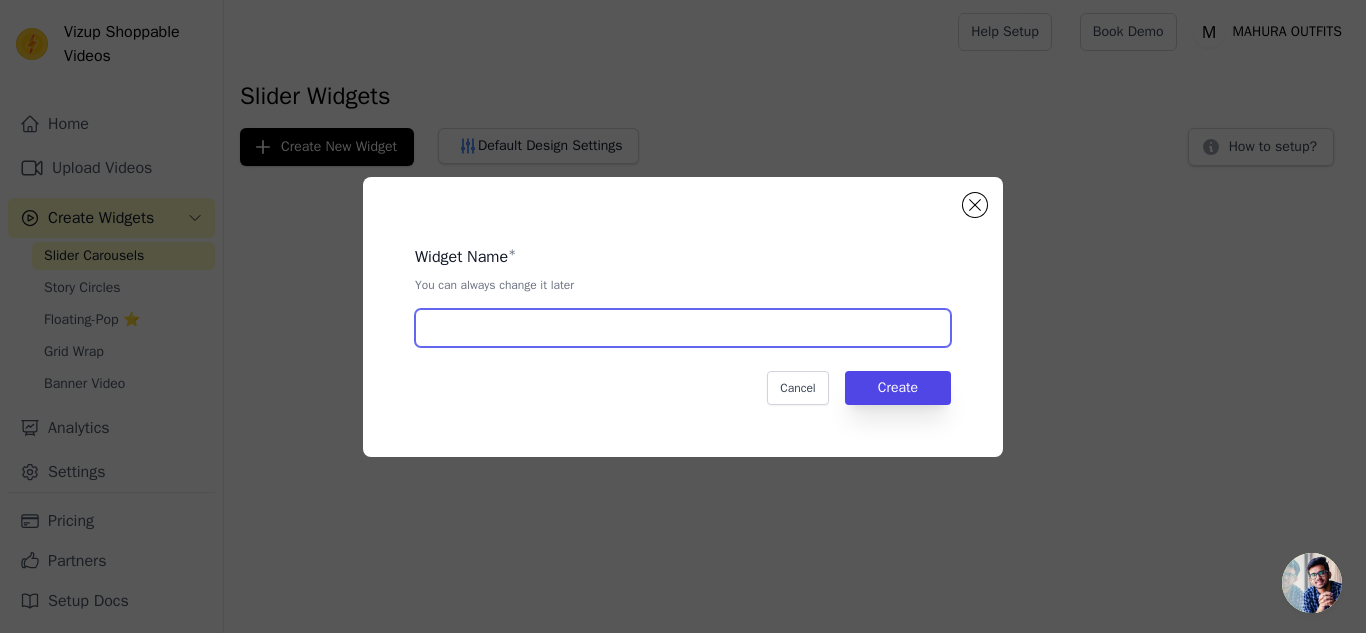 click at bounding box center [683, 328] 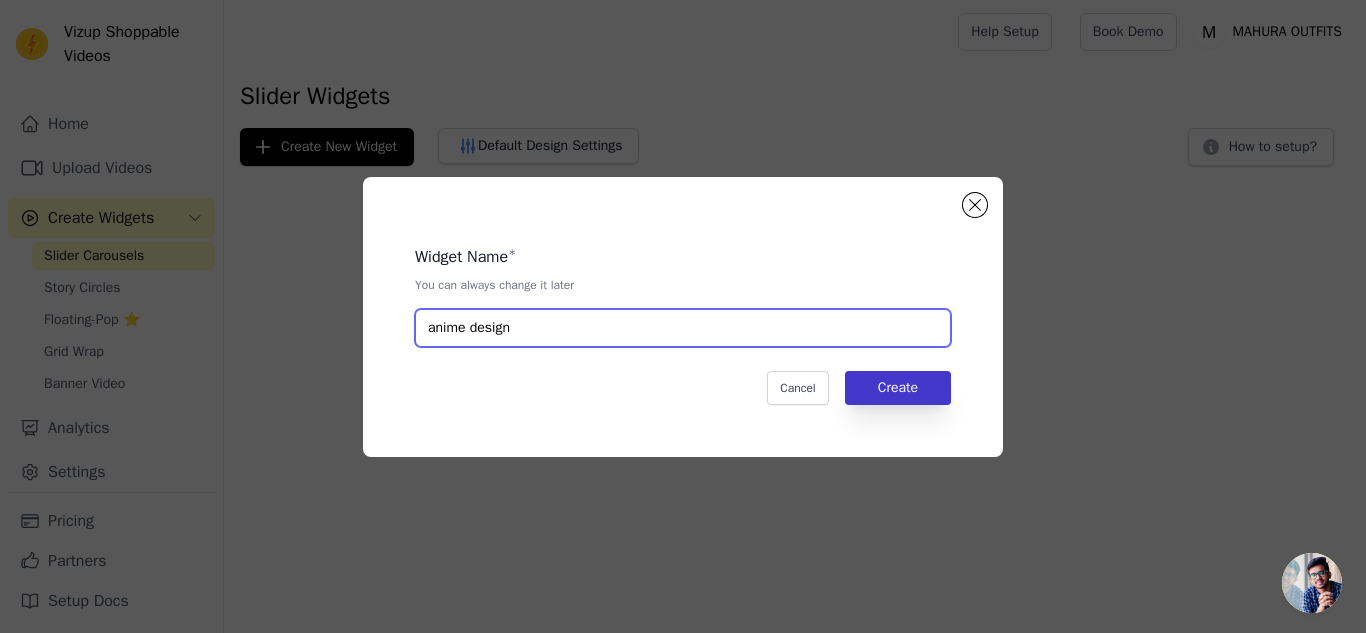 type on "anime design" 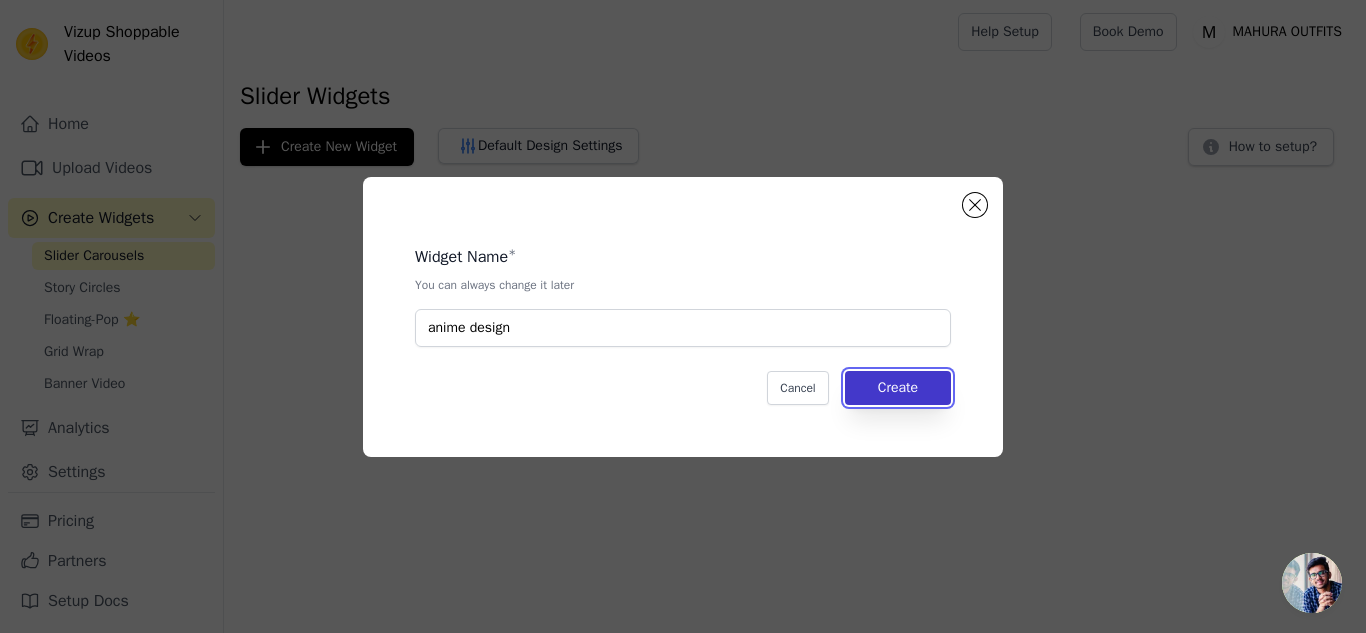 click on "Create" at bounding box center [898, 388] 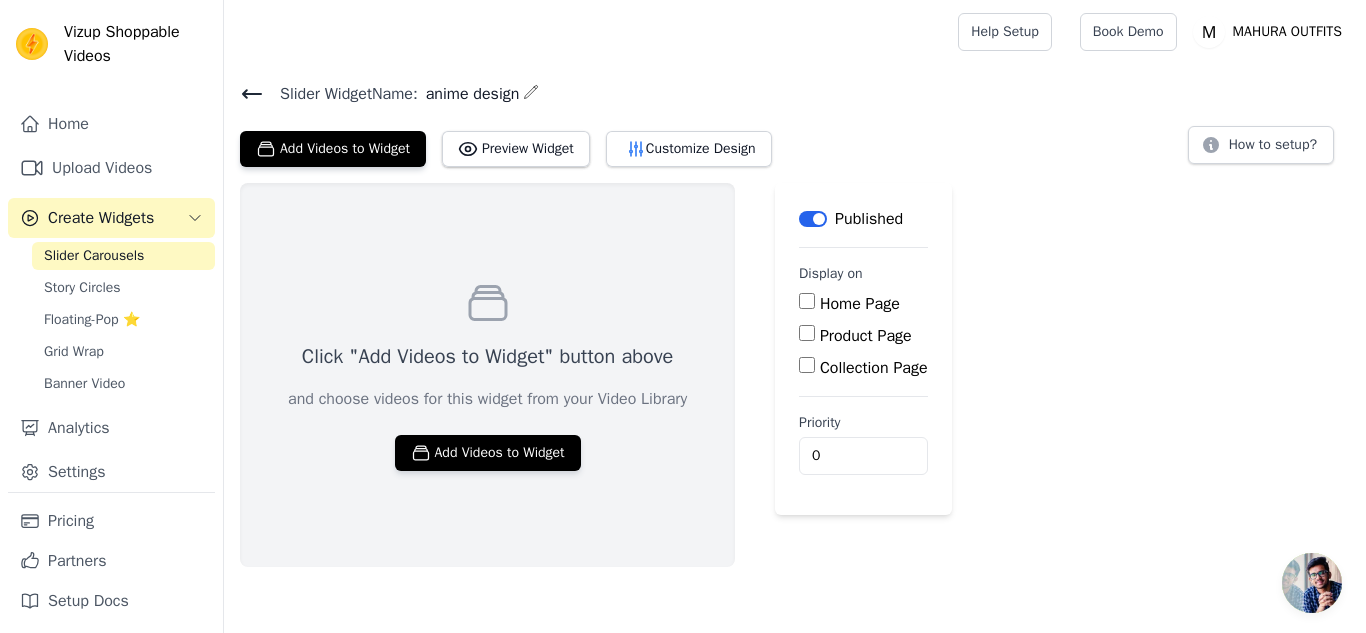 click 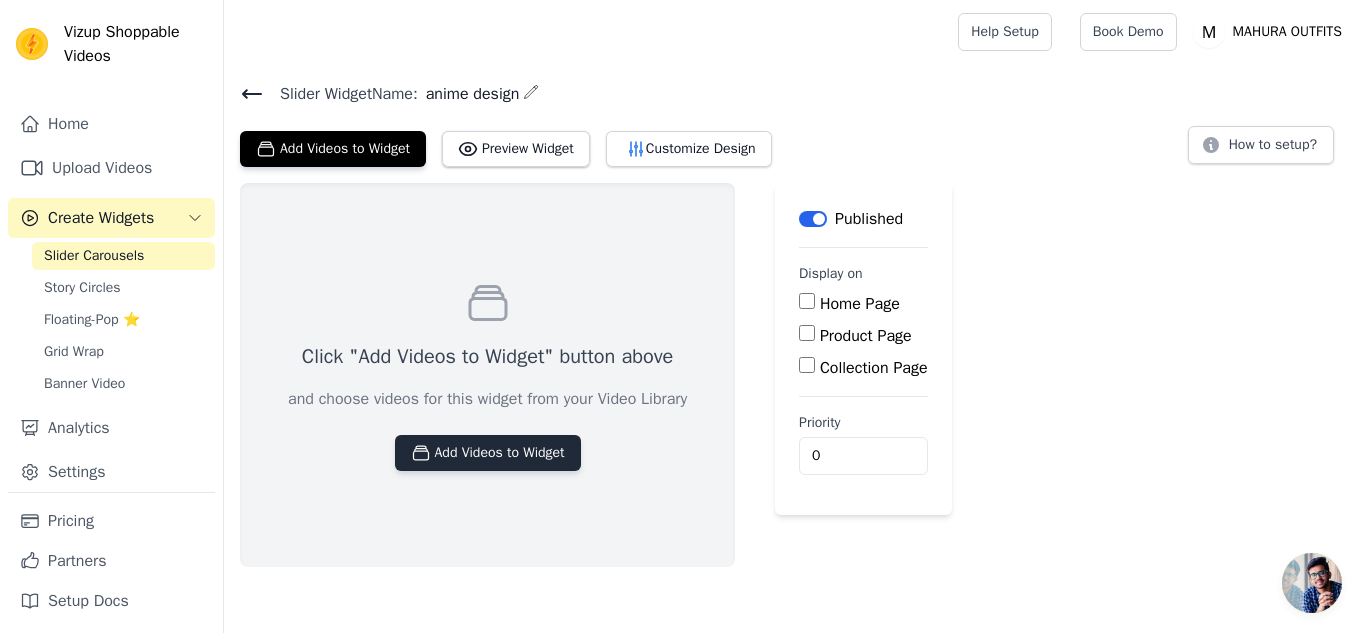 click on "Add Videos to Widget" at bounding box center [488, 453] 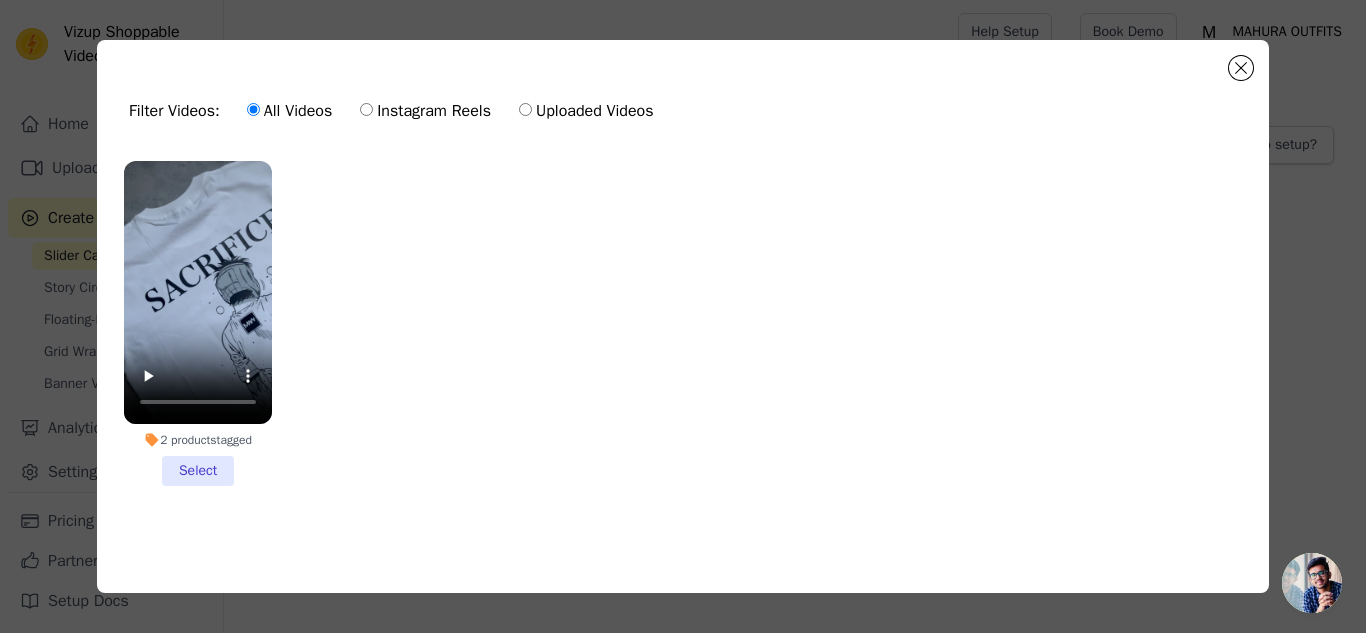 click on "2   products  tagged     Select" at bounding box center [198, 323] 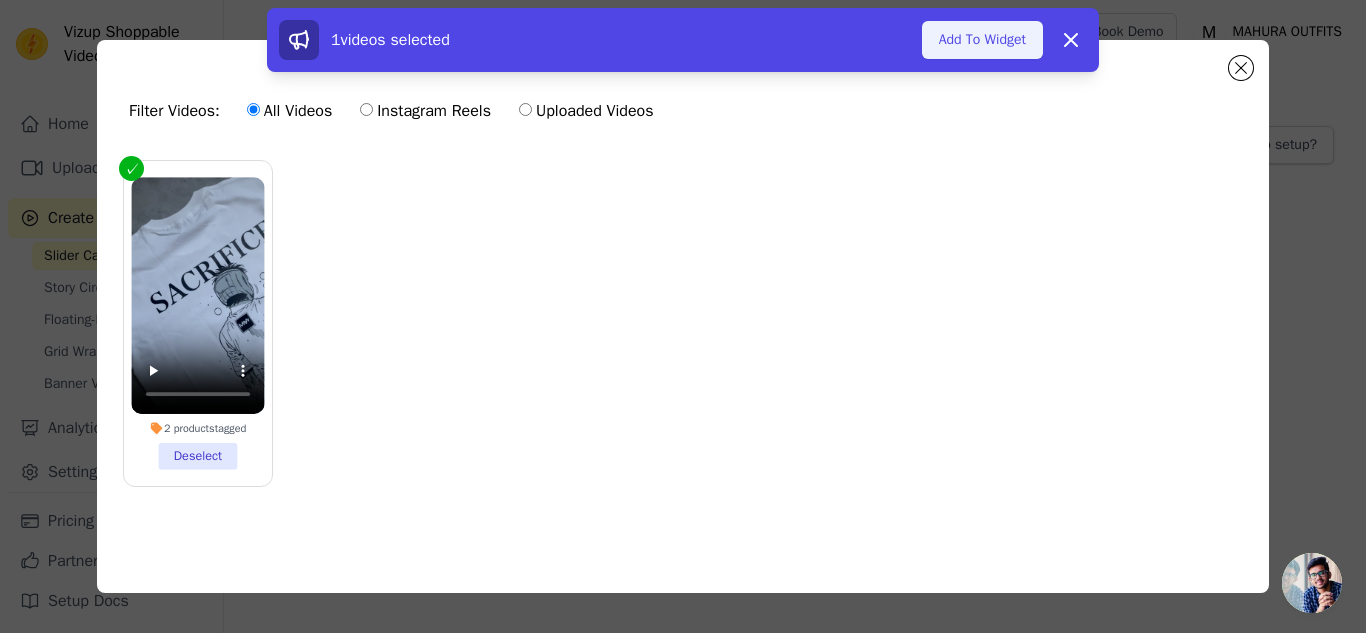 click on "Add To Widget" at bounding box center [982, 40] 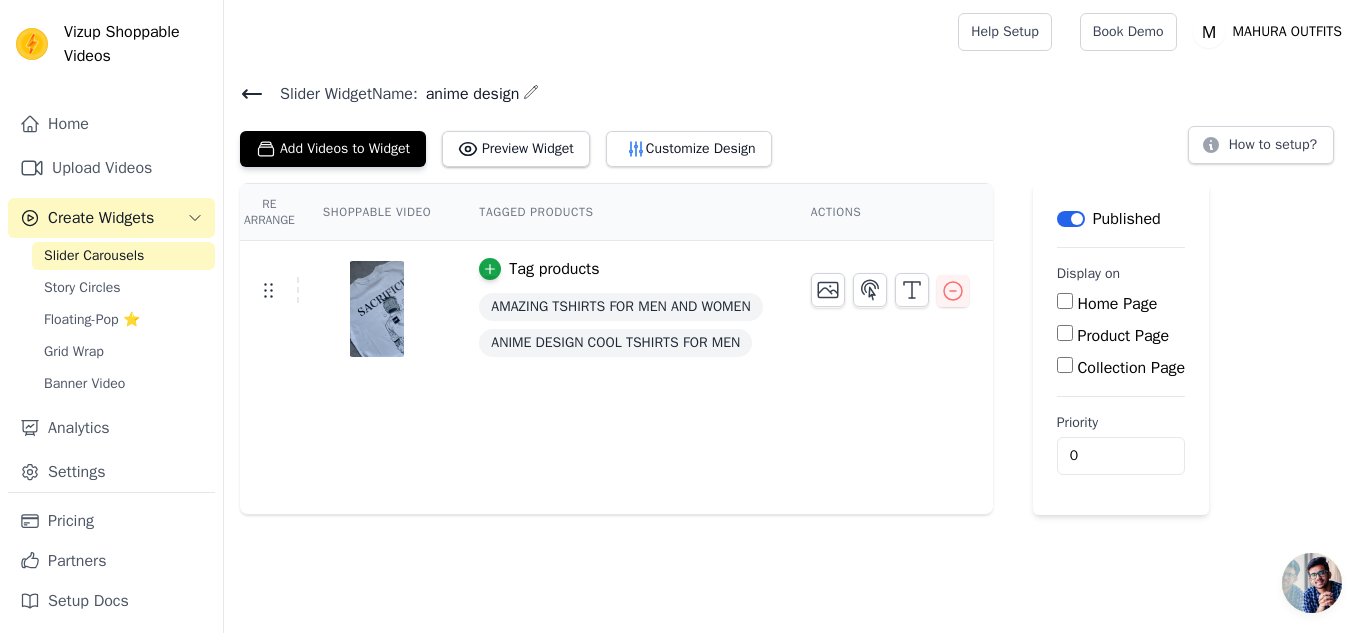 click on "Priority   0" at bounding box center [1121, 444] 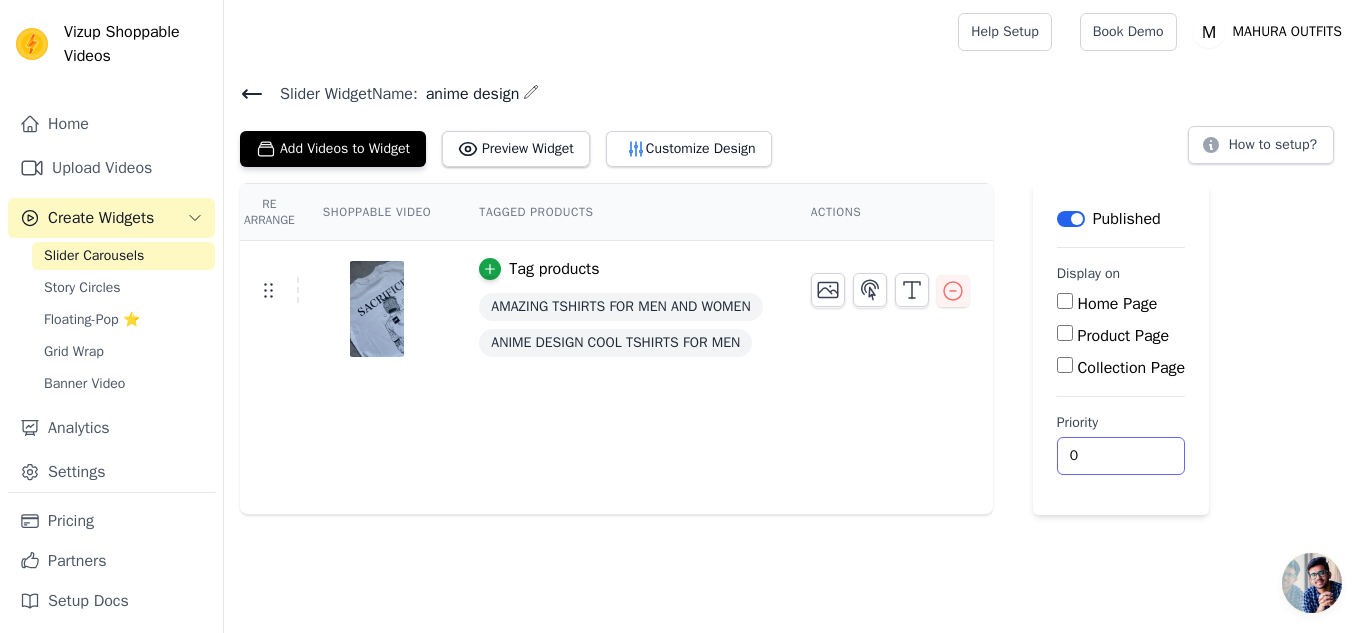 click on "0" at bounding box center [1121, 456] 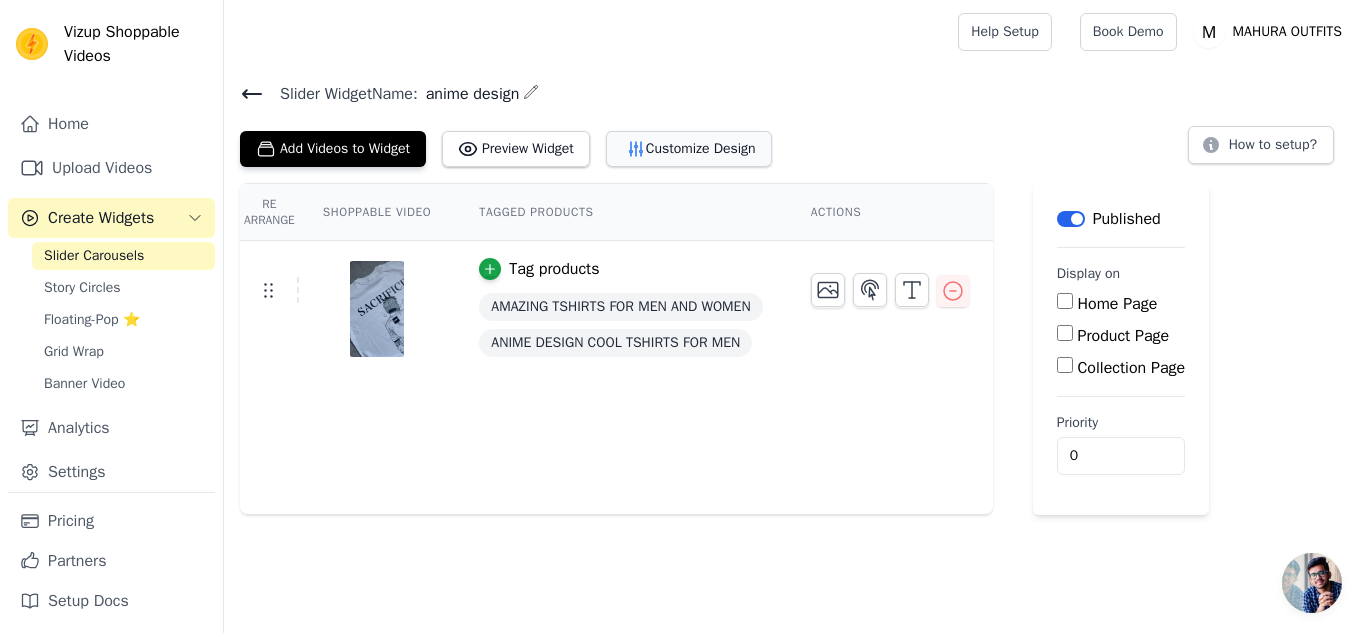 click on "Customize Design" at bounding box center [689, 149] 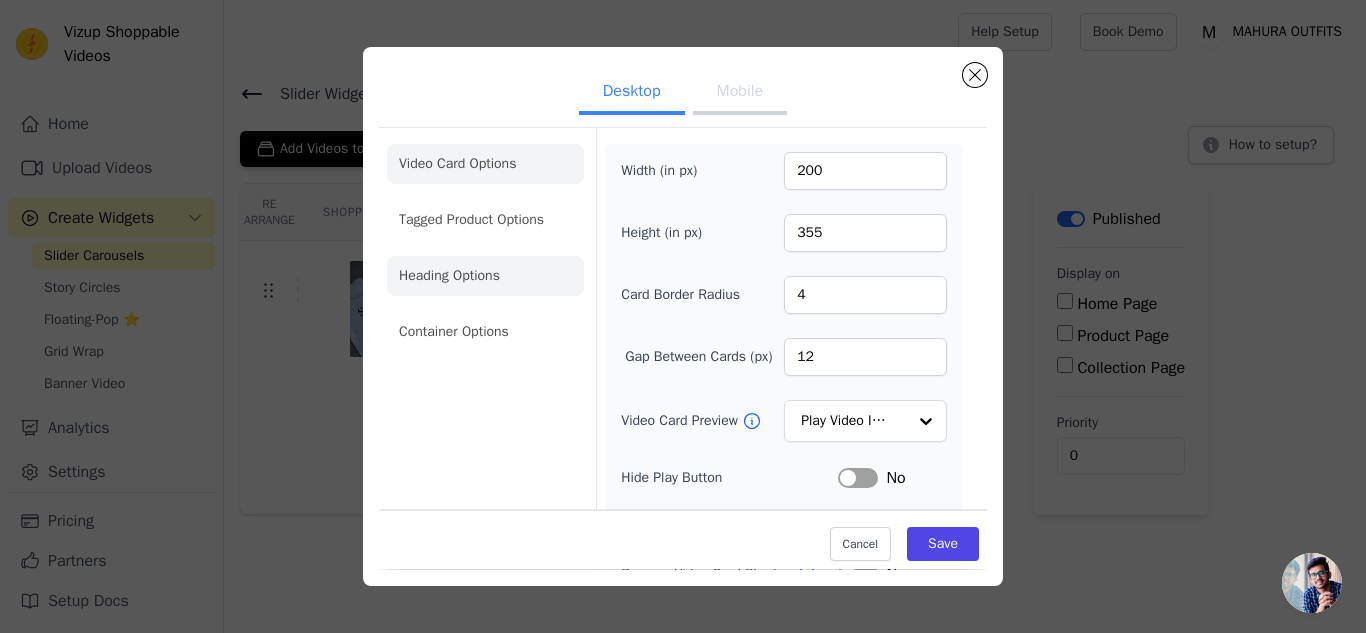 click on "Heading Options" 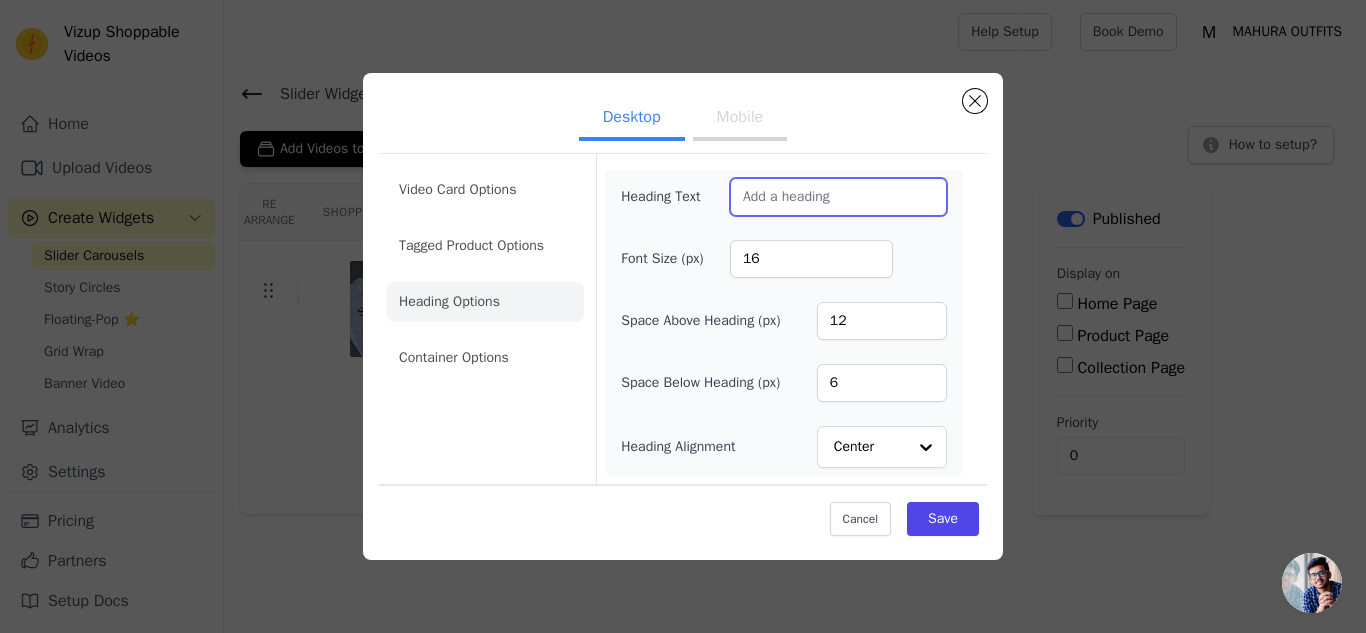 click on "Heading Text" at bounding box center (838, 197) 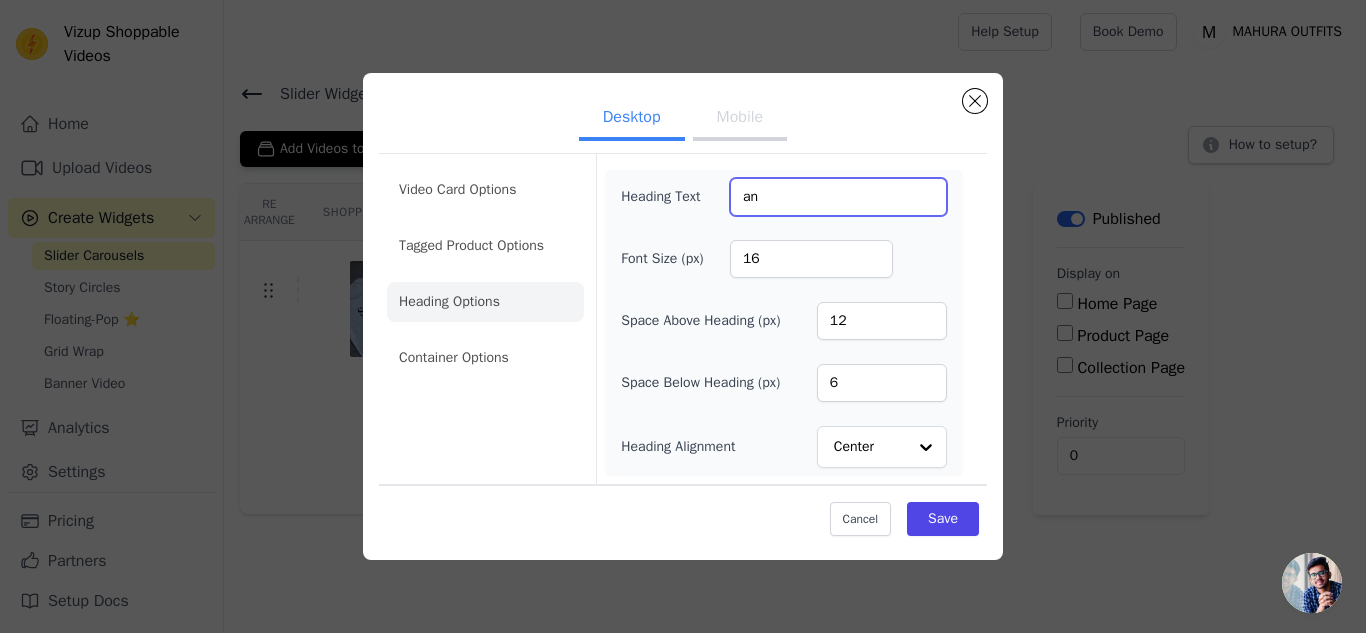type on "a" 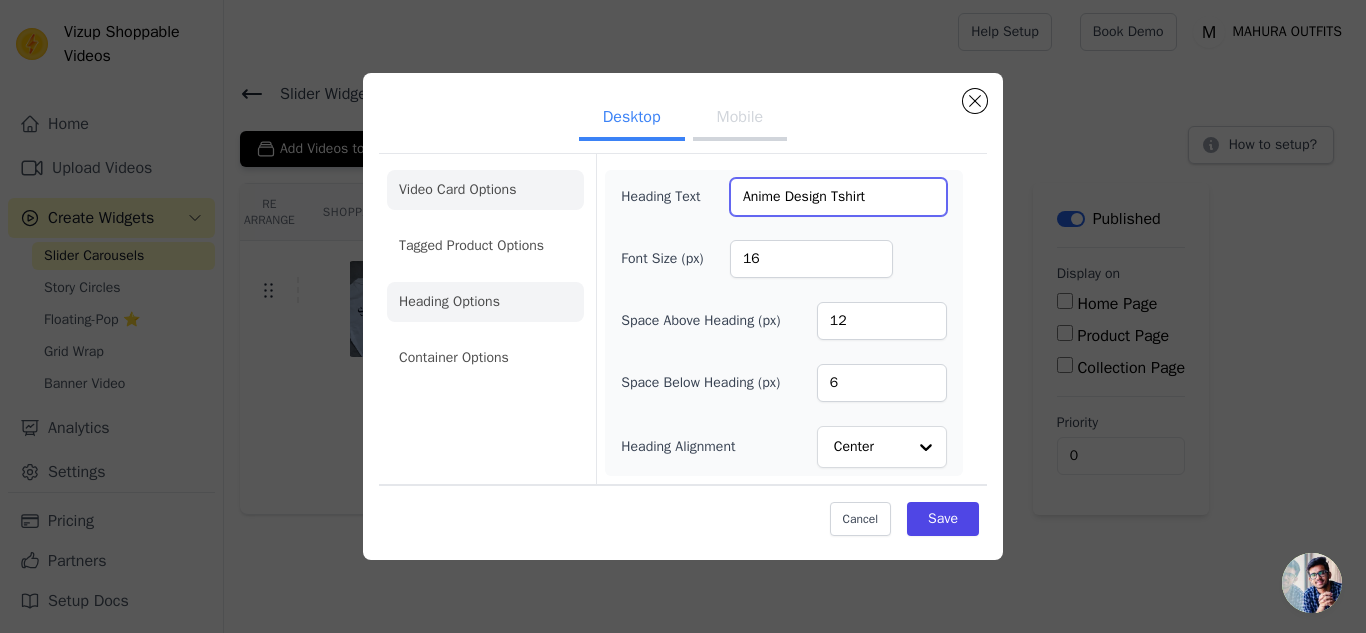 type on "Anime Design Tshirt" 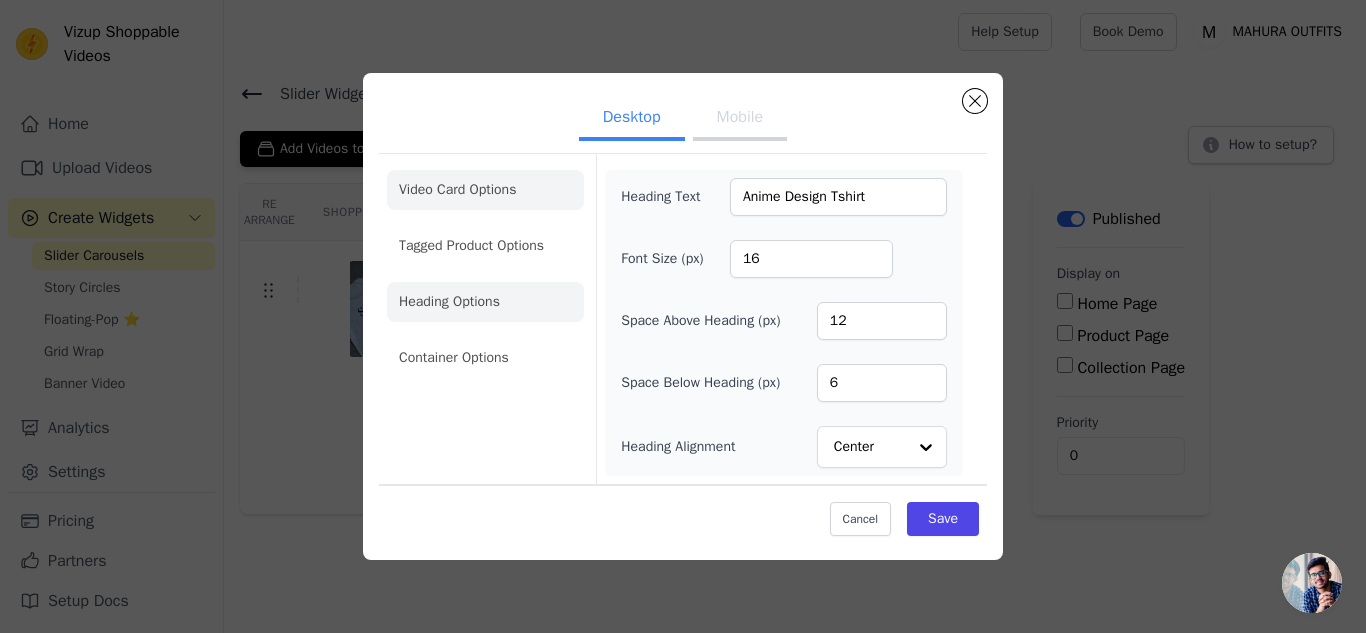 click on "Video Card Options" 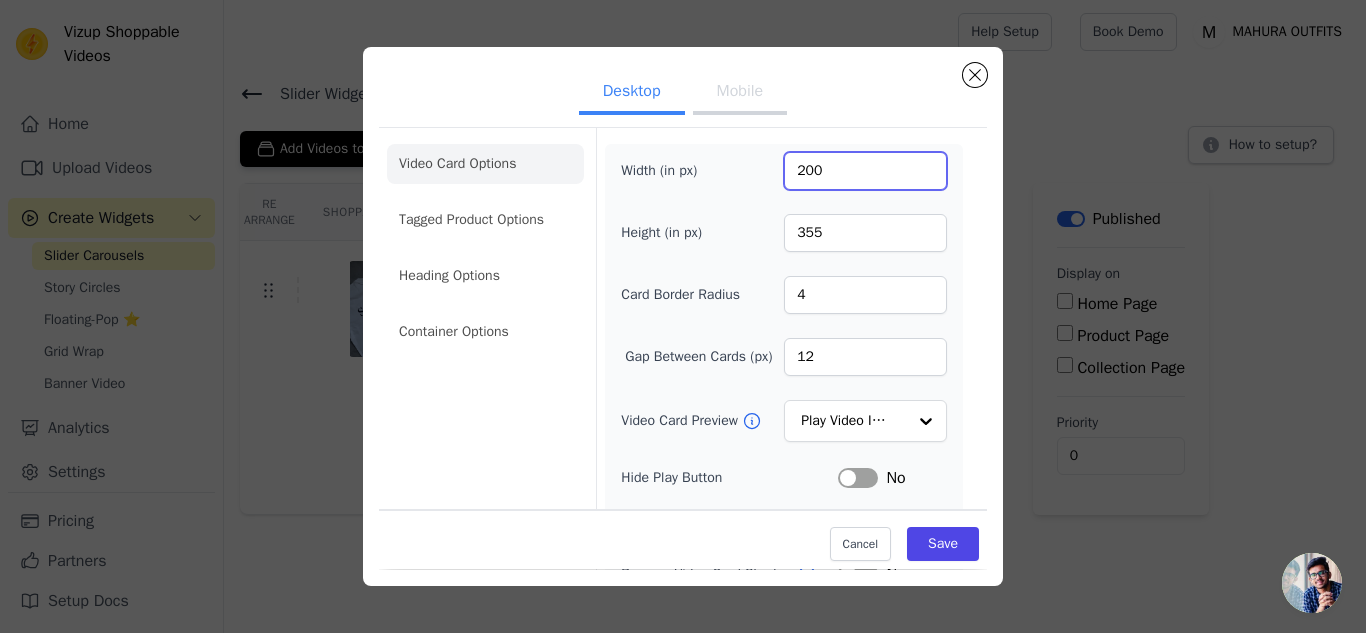 click on "200" at bounding box center (865, 171) 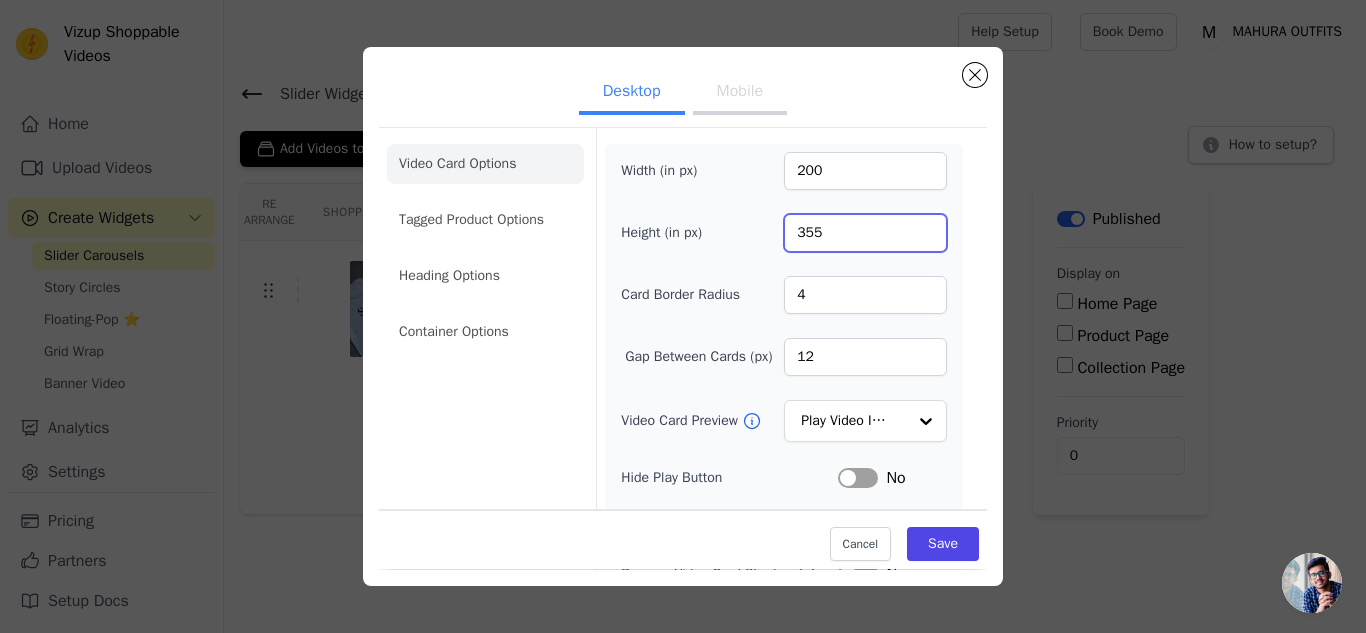 click on "355" at bounding box center (865, 233) 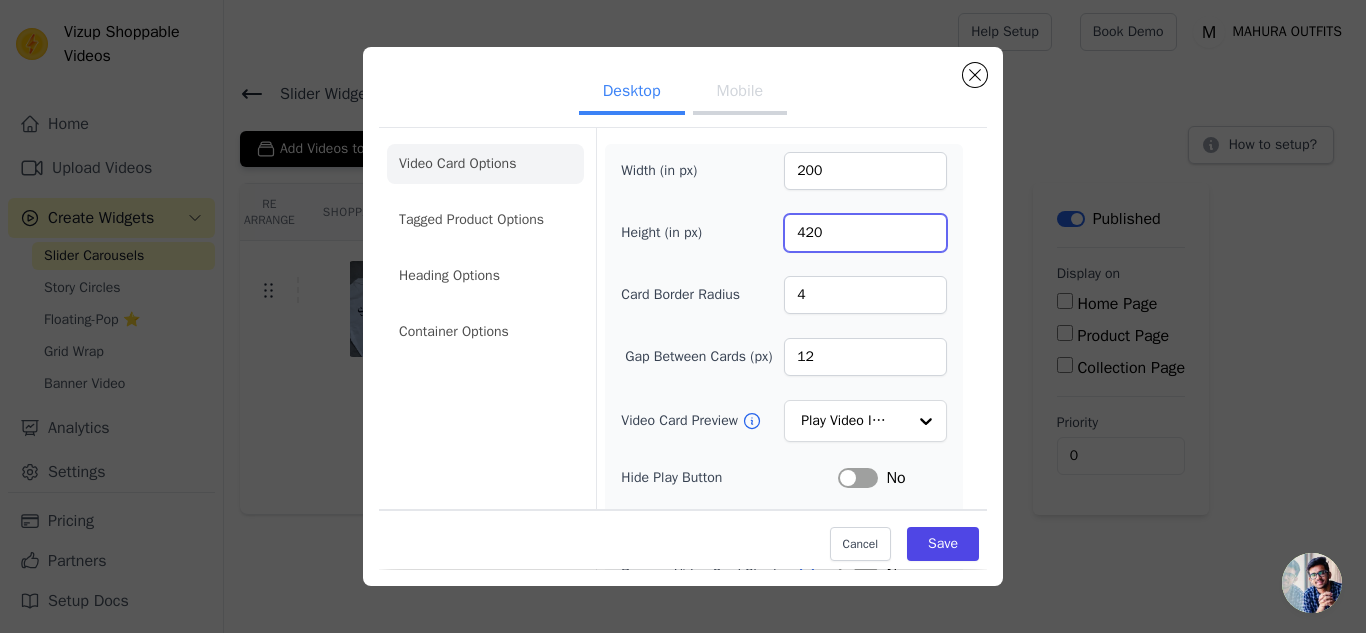 type on "420" 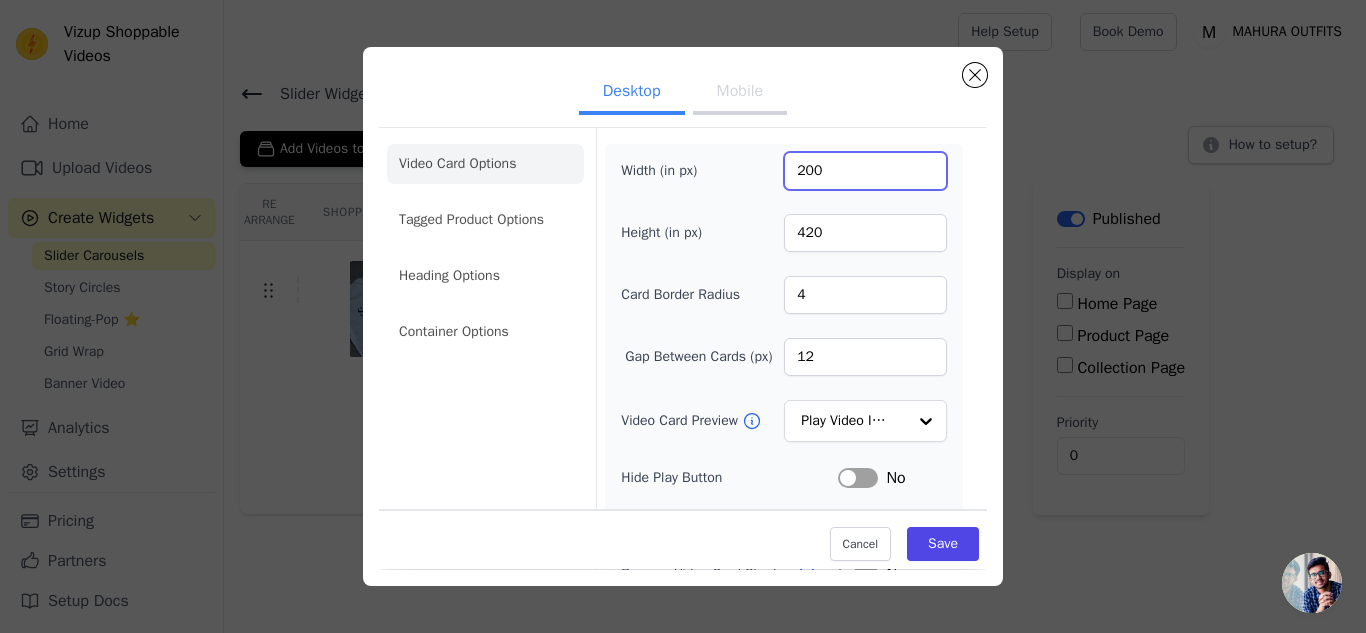 click on "200" at bounding box center [865, 171] 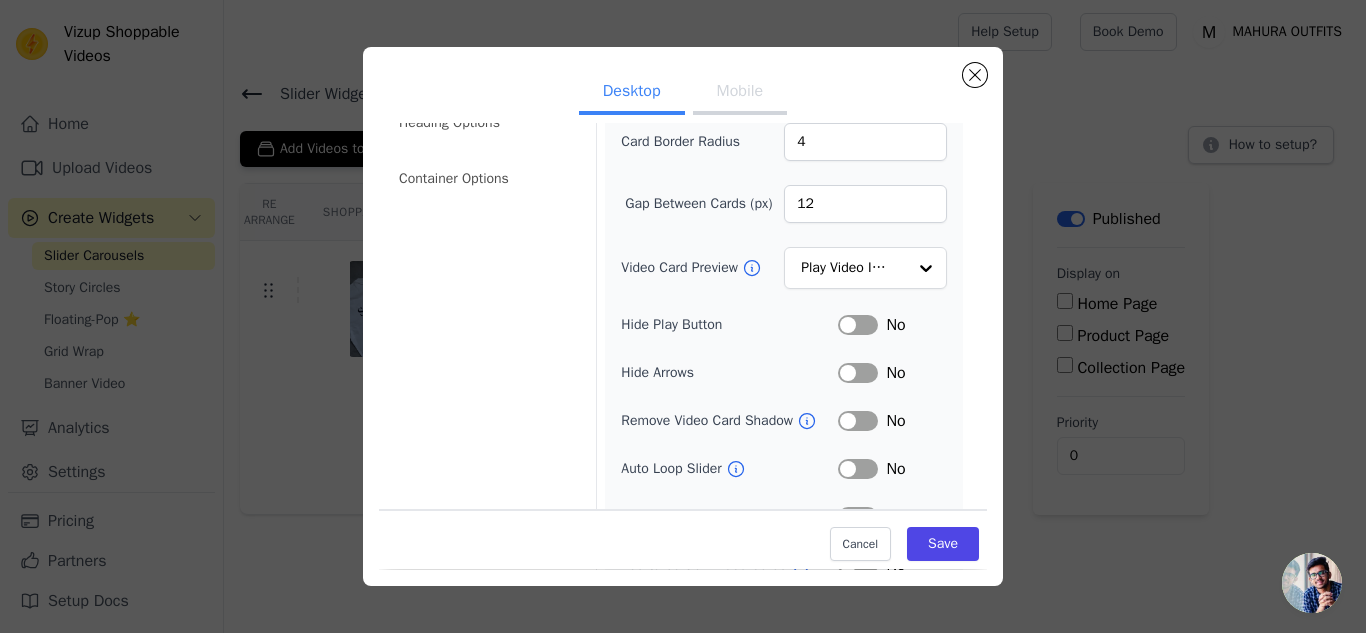 scroll, scrollTop: 236, scrollLeft: 0, axis: vertical 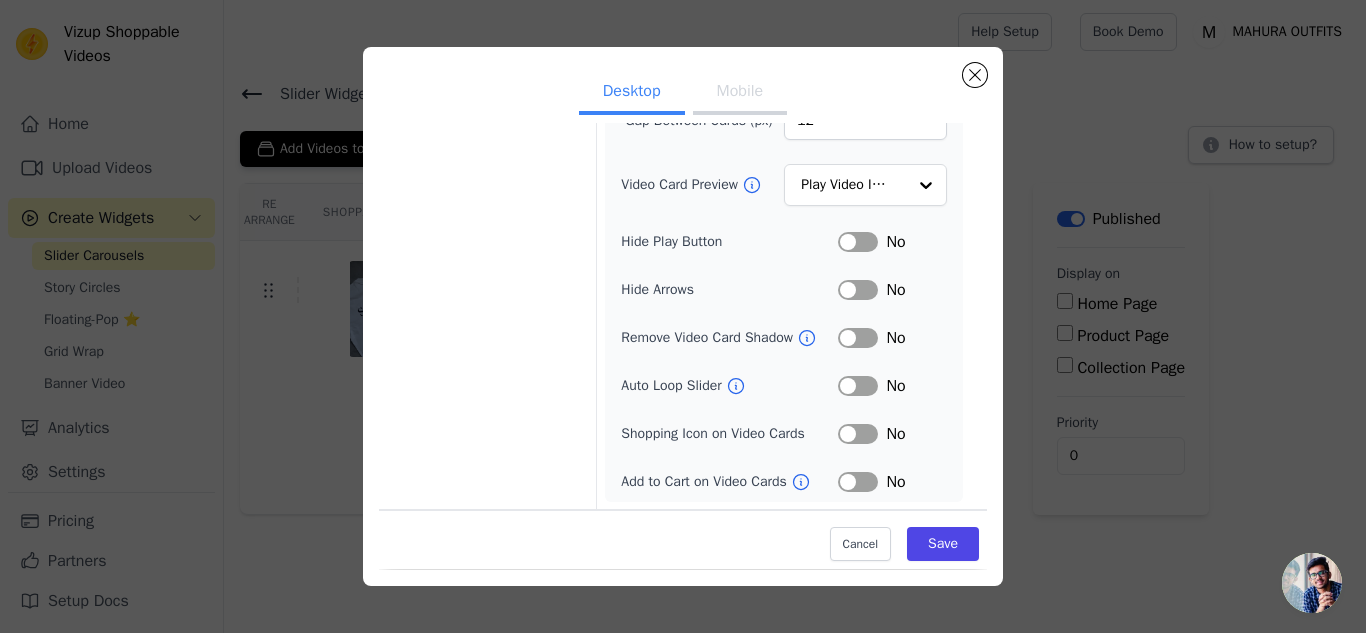 type on "250" 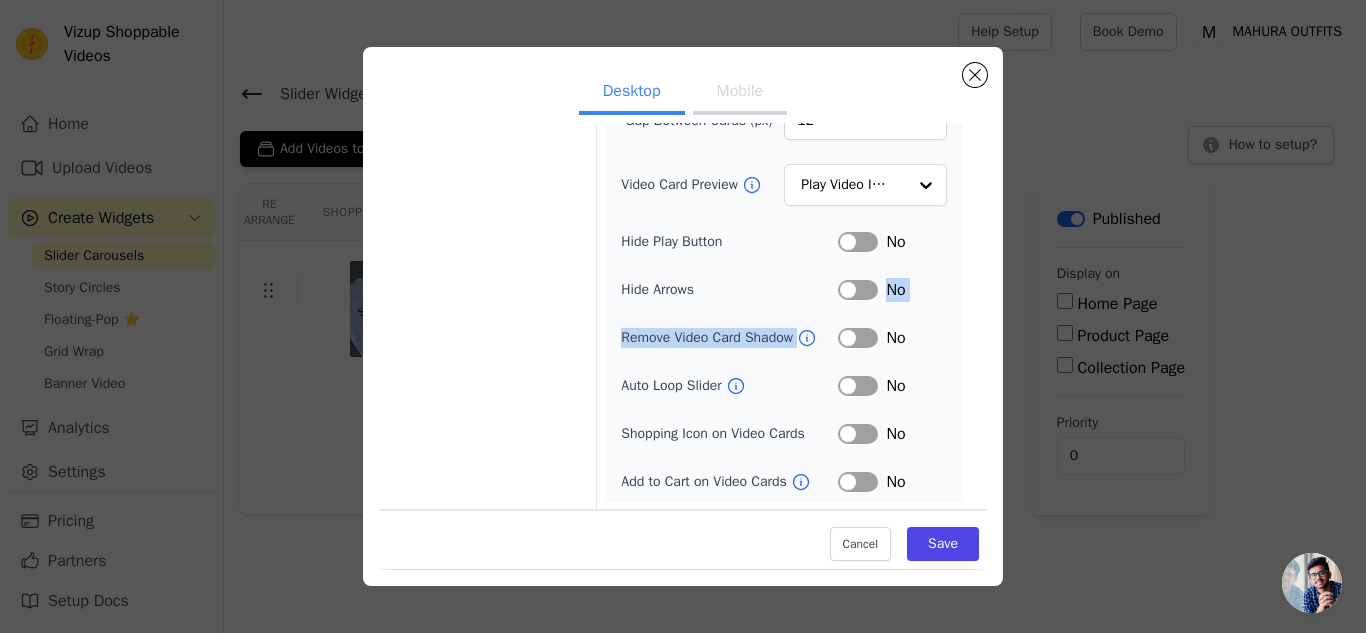 drag, startPoint x: 823, startPoint y: 321, endPoint x: 848, endPoint y: 282, distance: 46.32494 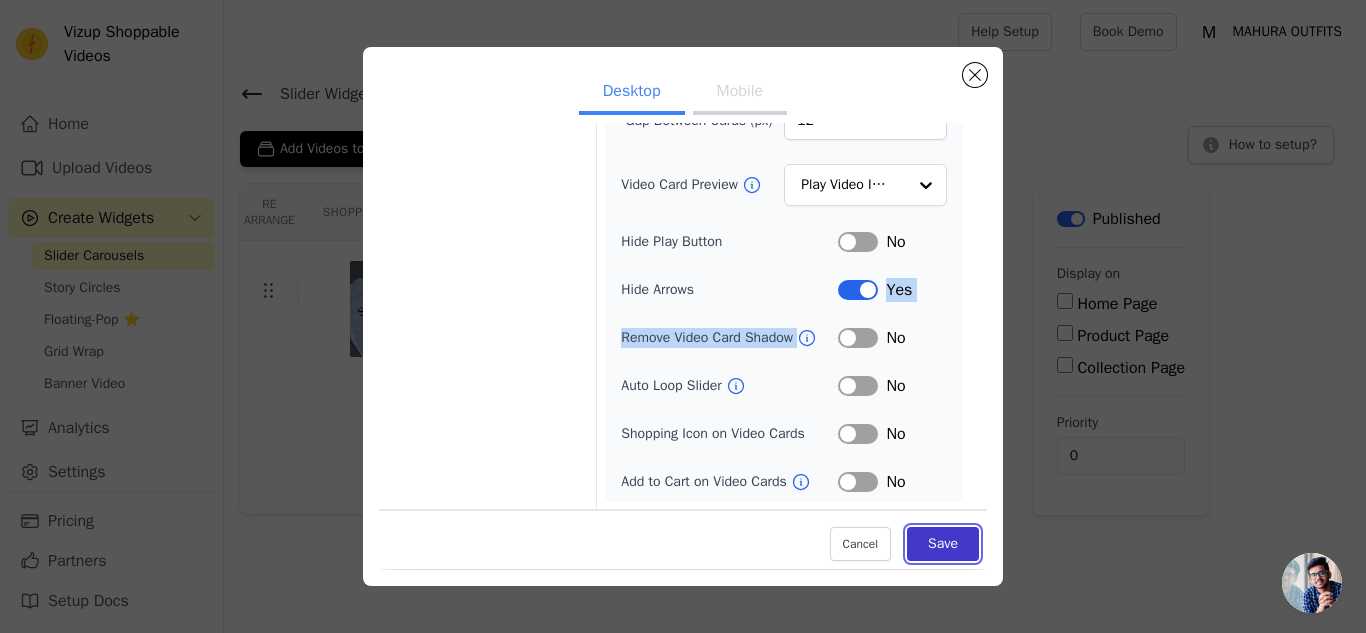 click on "Save" at bounding box center (943, 545) 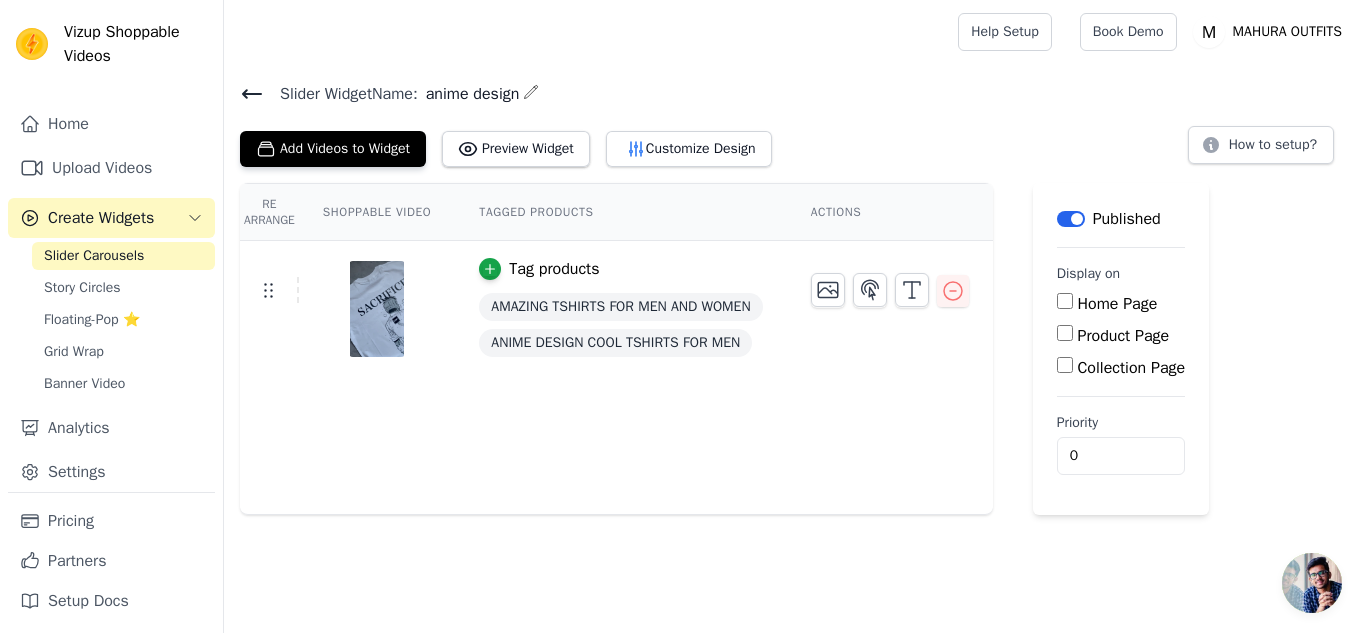 click on "Label" at bounding box center (1071, 219) 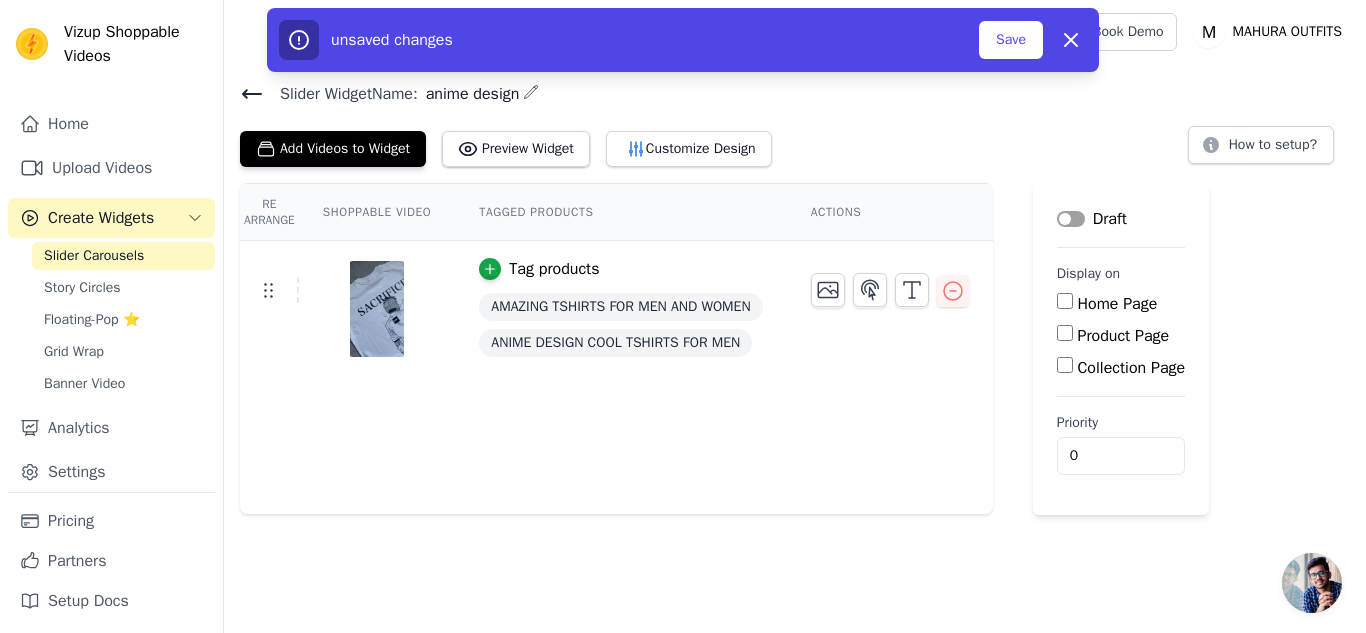 click on "Label" at bounding box center [1071, 219] 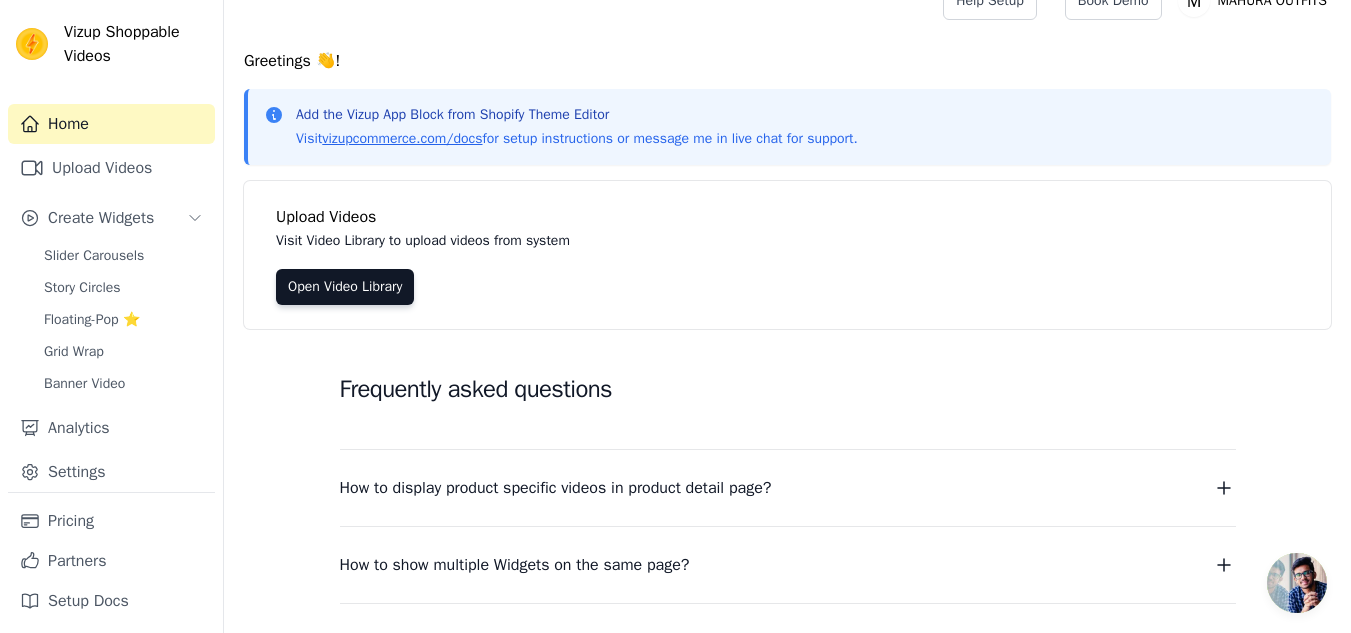 scroll, scrollTop: 0, scrollLeft: 0, axis: both 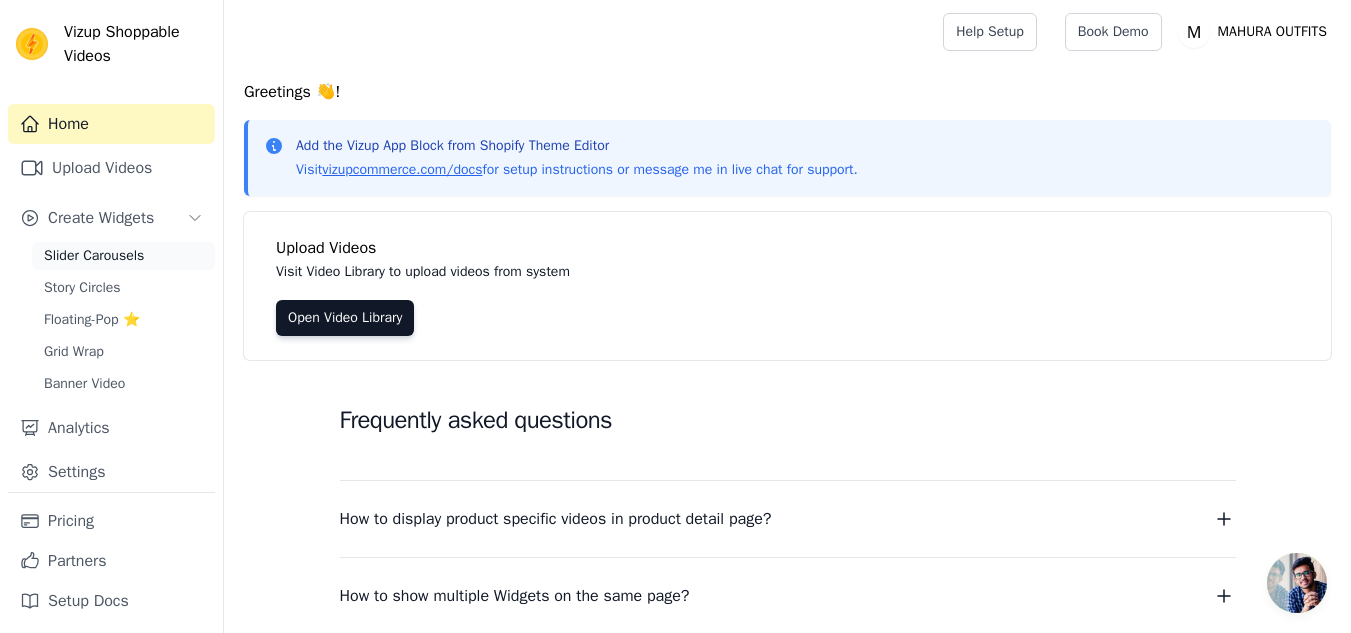 click on "Slider Carousels" at bounding box center (94, 256) 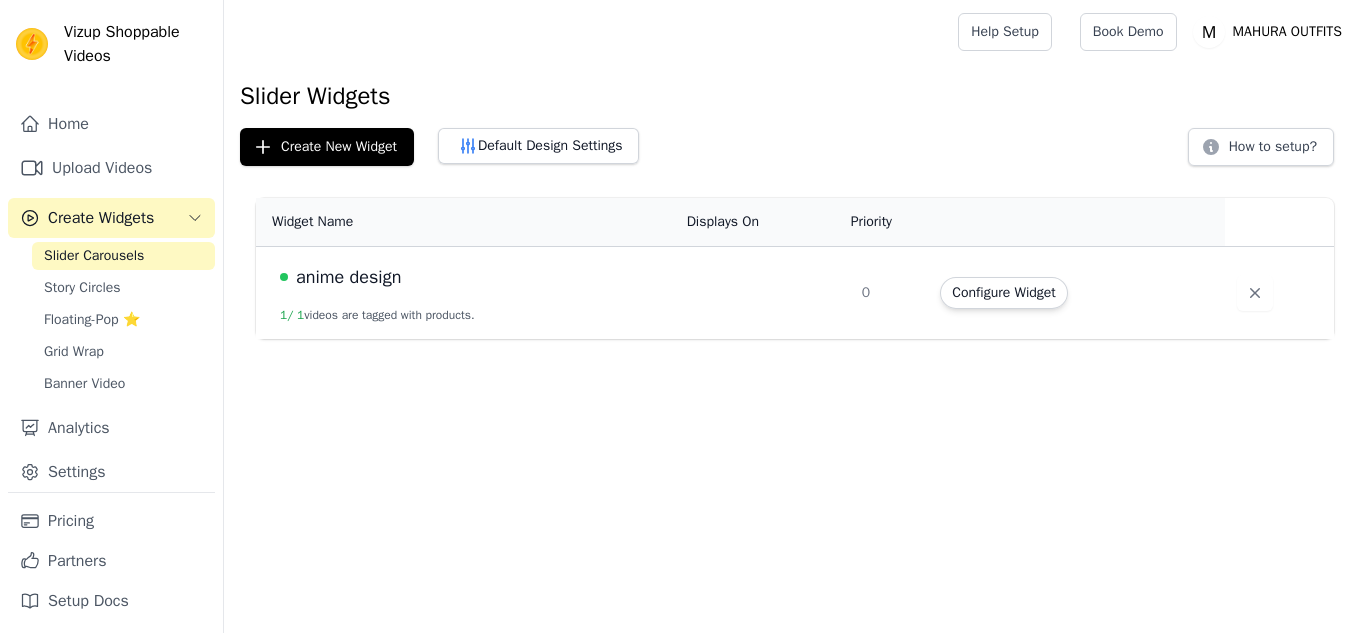 scroll, scrollTop: 0, scrollLeft: 0, axis: both 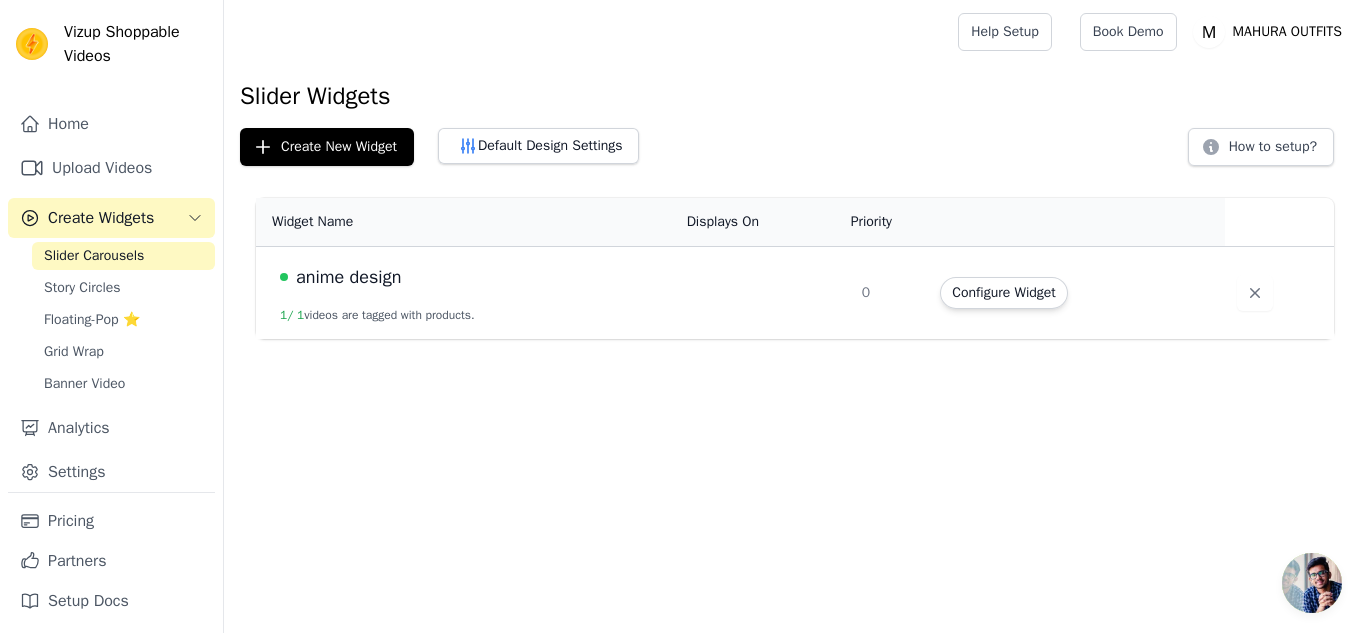 click at bounding box center [762, 293] 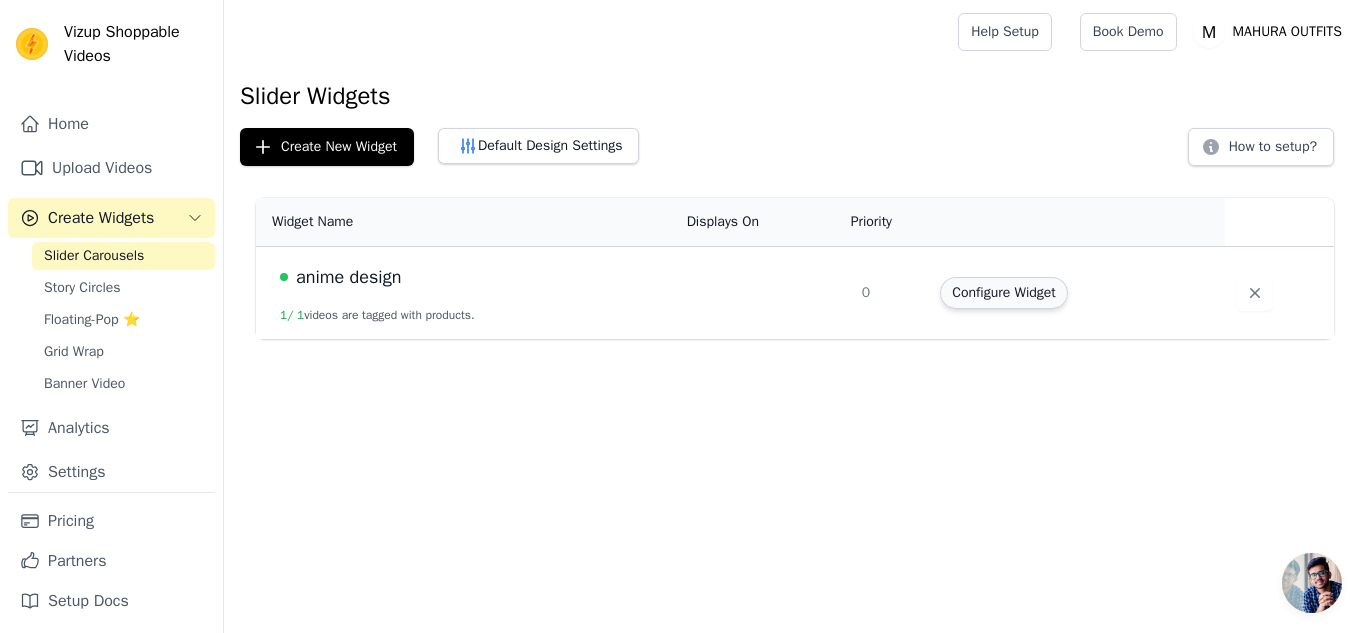click on "Configure Widget" at bounding box center [1003, 293] 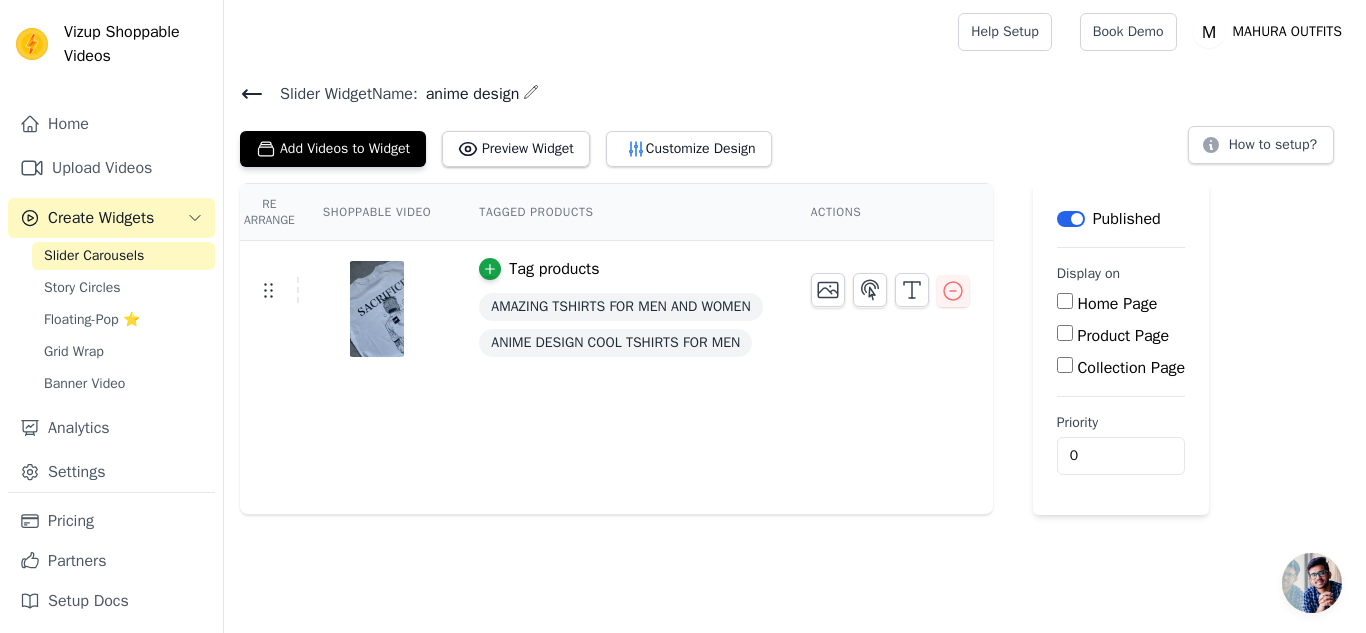 click on "Actions" at bounding box center (890, 212) 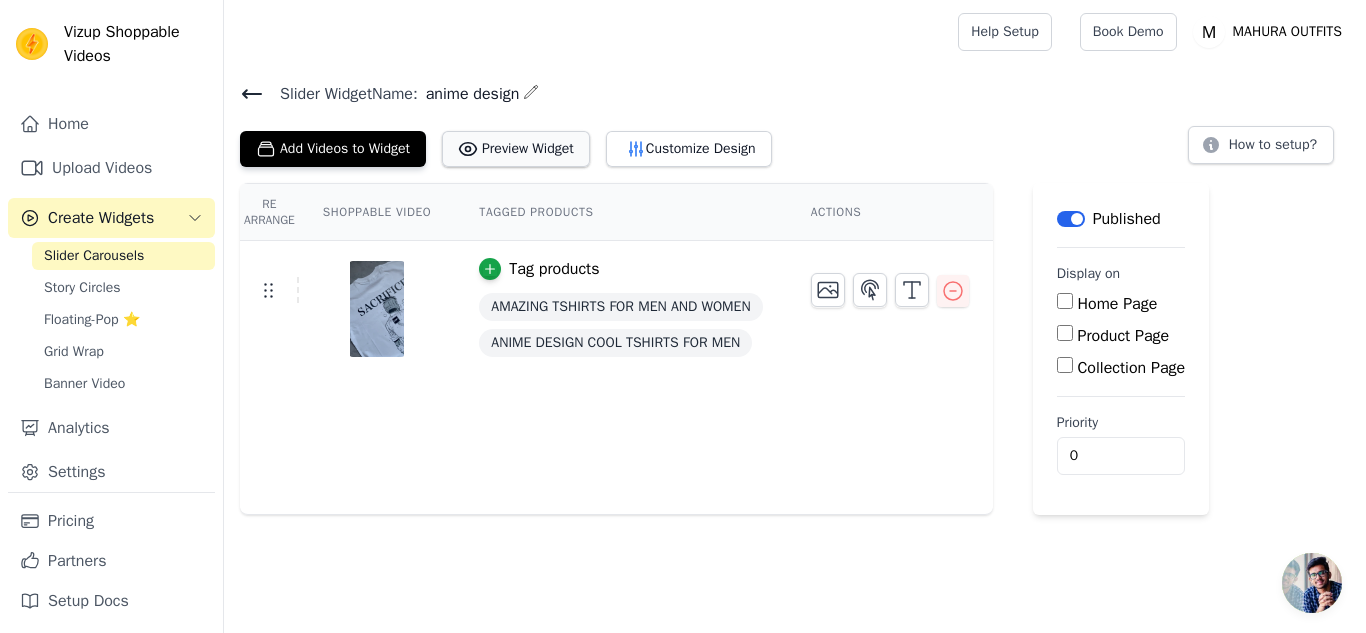 click on "Preview Widget" at bounding box center [516, 149] 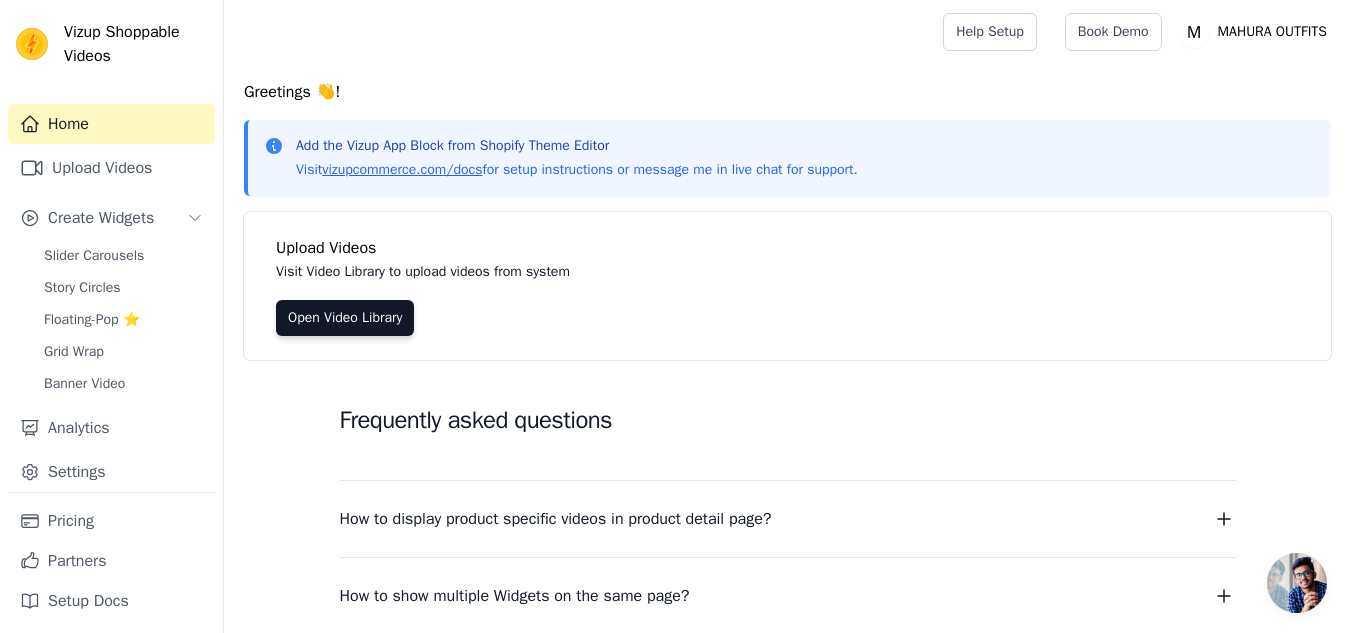 scroll, scrollTop: 0, scrollLeft: 0, axis: both 